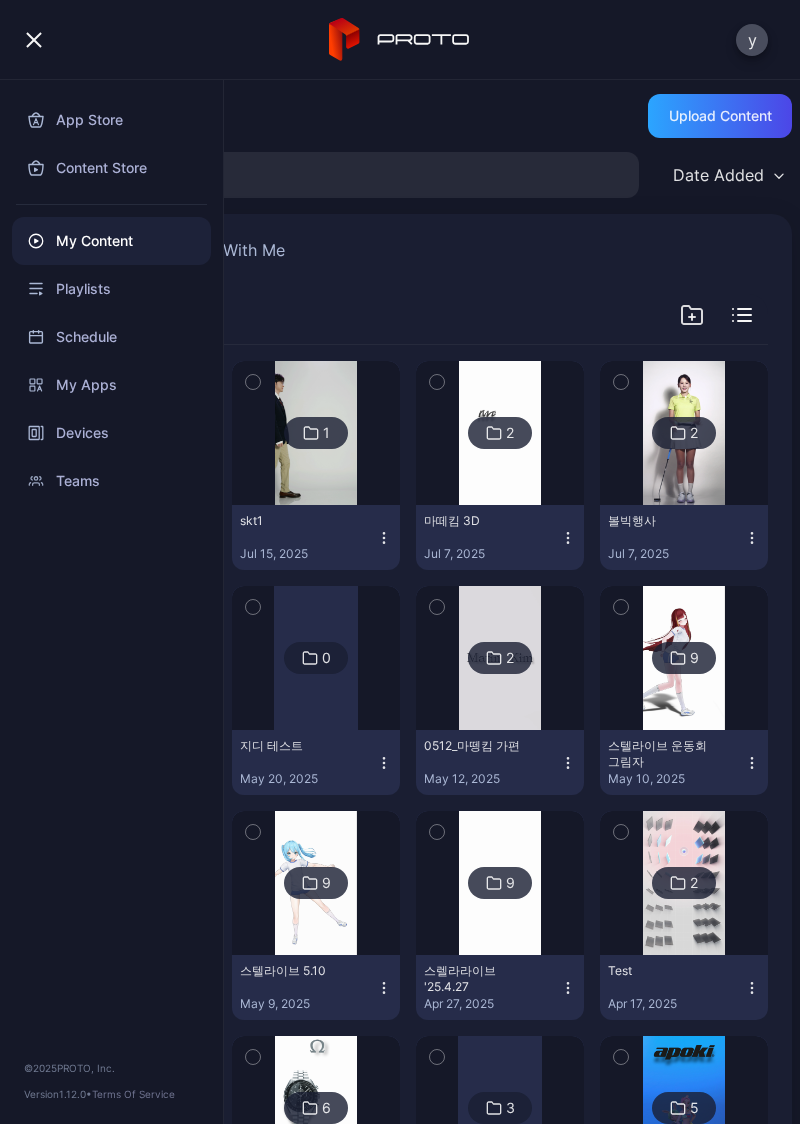 scroll, scrollTop: 0, scrollLeft: 0, axis: both 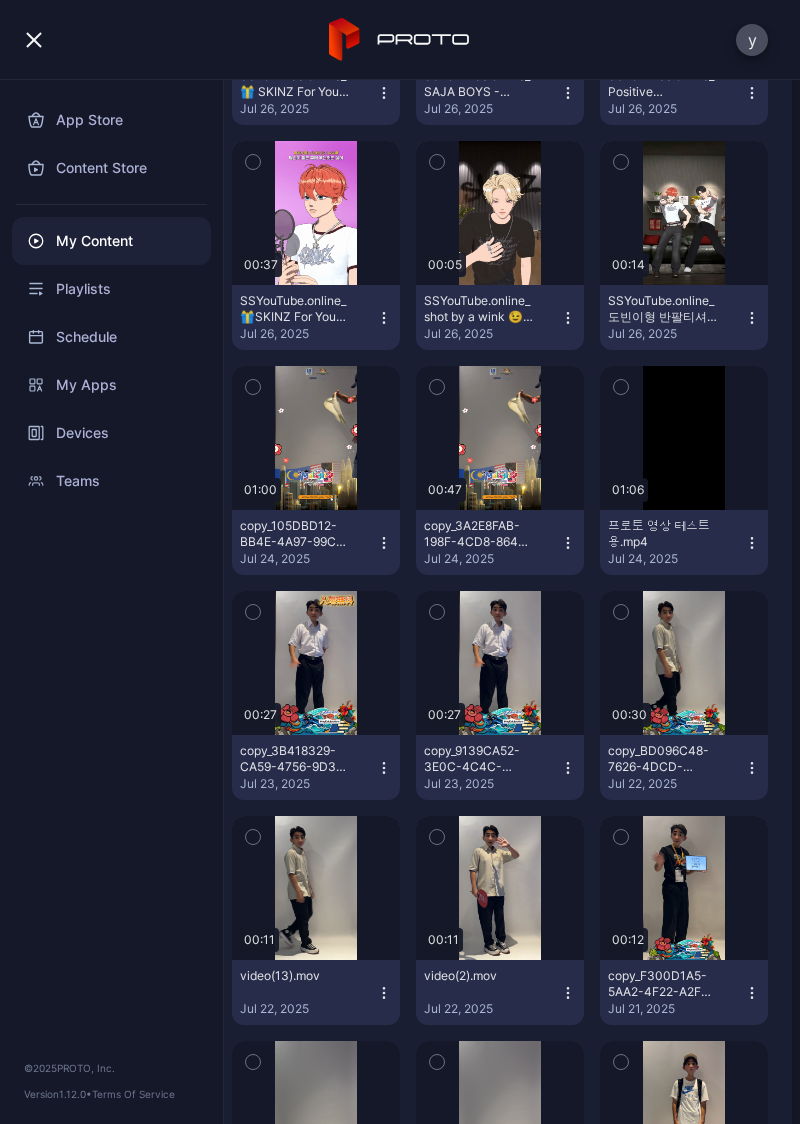 click on "Devices" at bounding box center (111, 433) 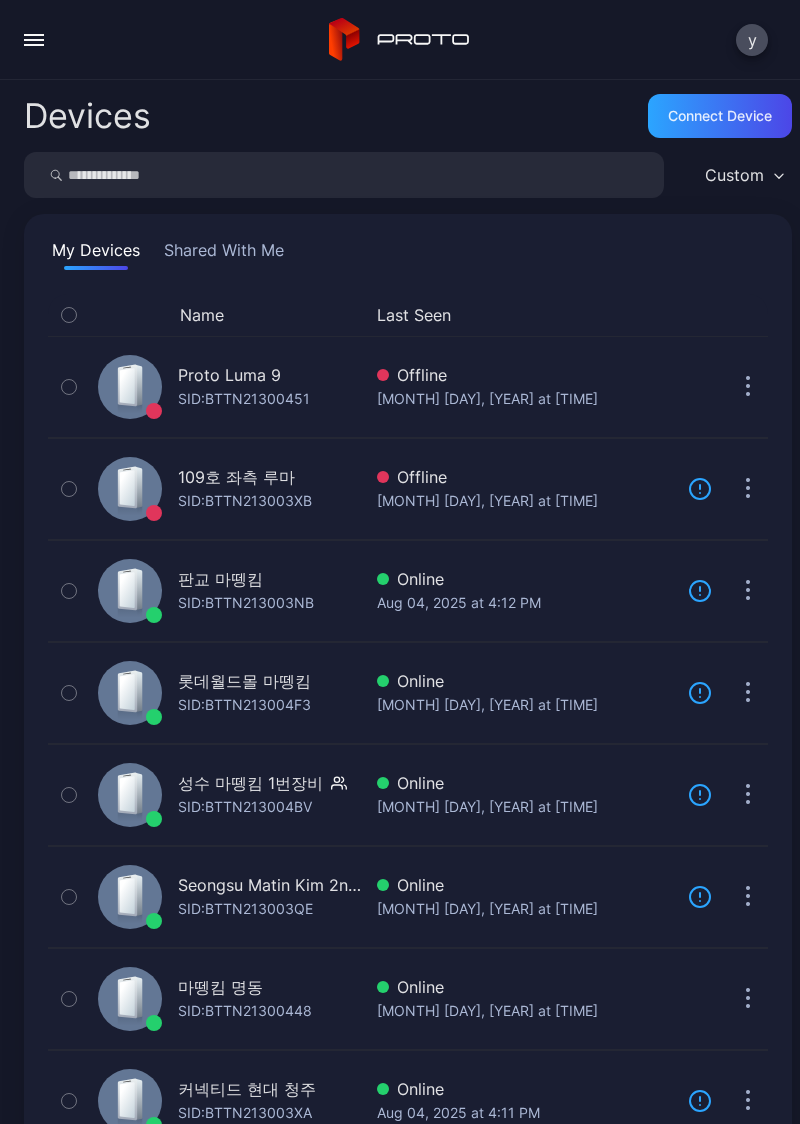 click on "SID:  BTTN213003NB" at bounding box center (246, 603) 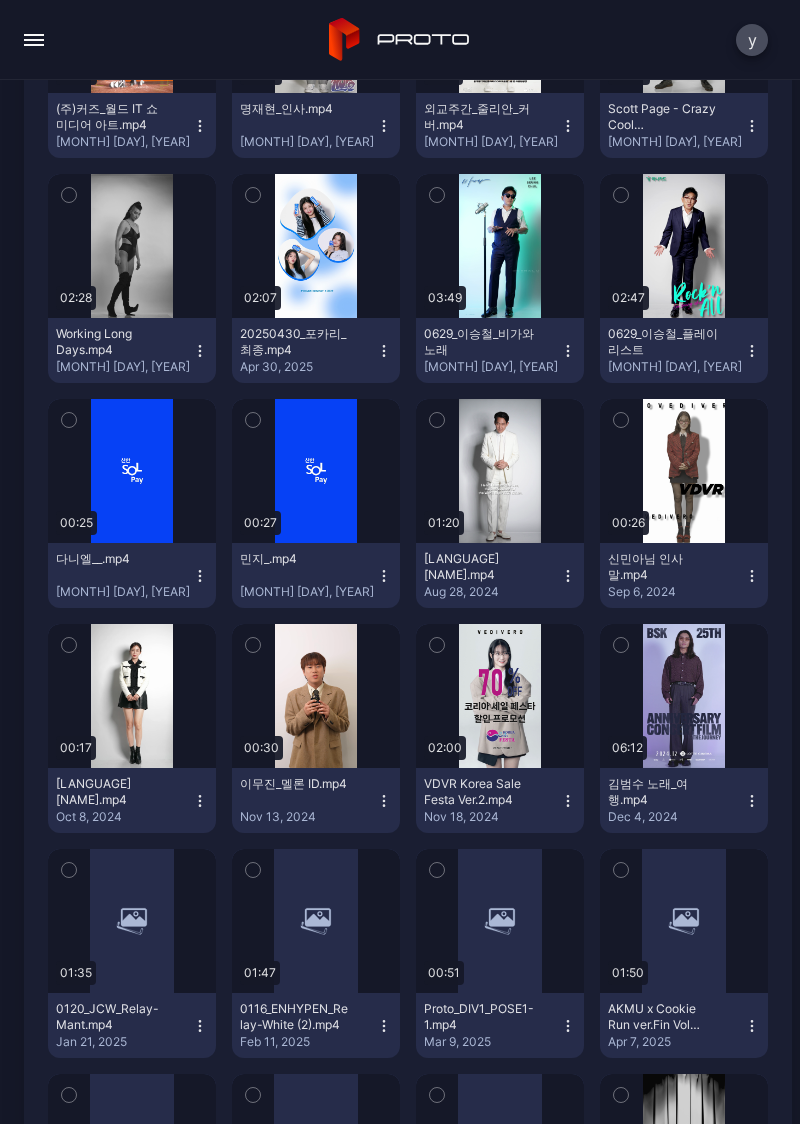 scroll, scrollTop: 5732, scrollLeft: 0, axis: vertical 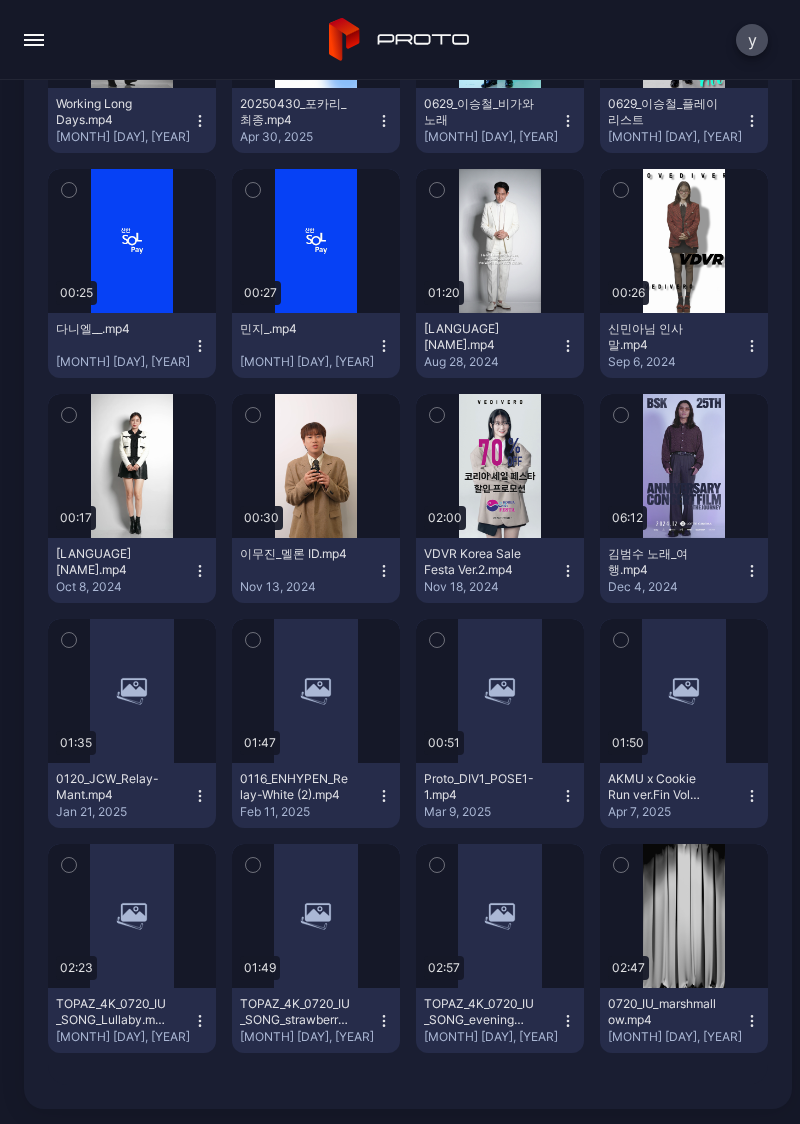 click at bounding box center [684, 916] 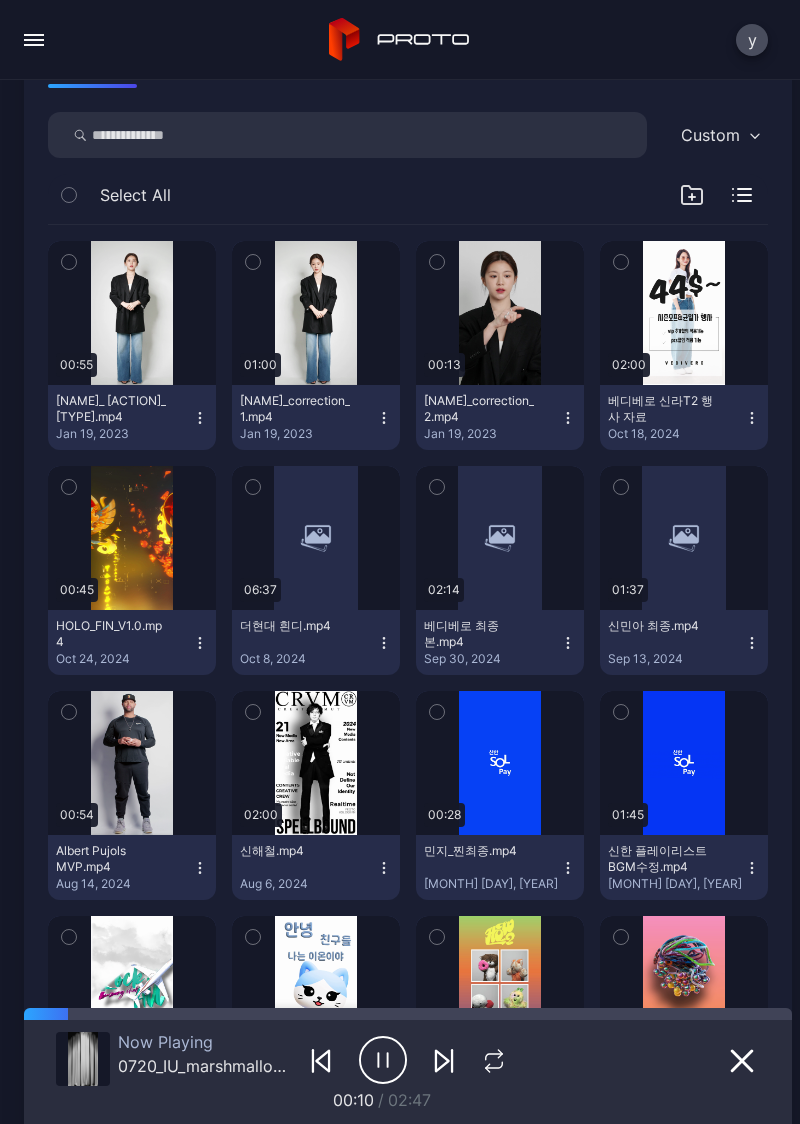 scroll, scrollTop: 0, scrollLeft: 0, axis: both 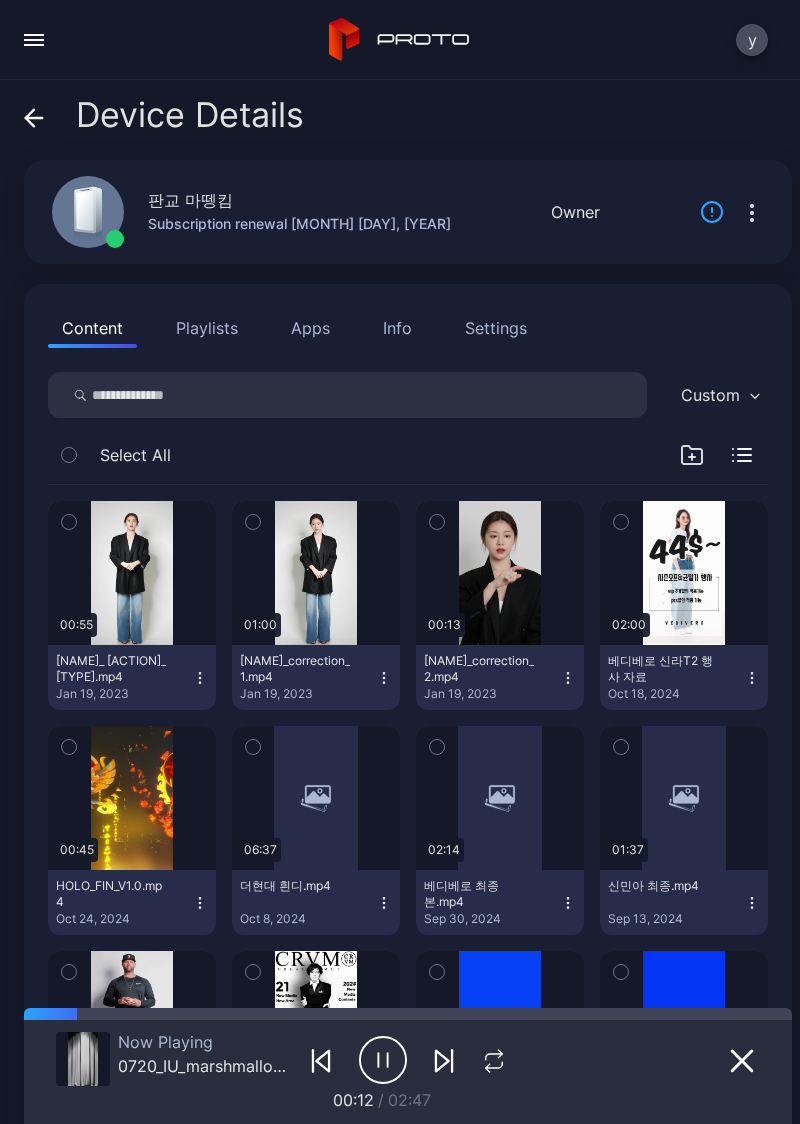 click on "Select All" at bounding box center (408, 459) 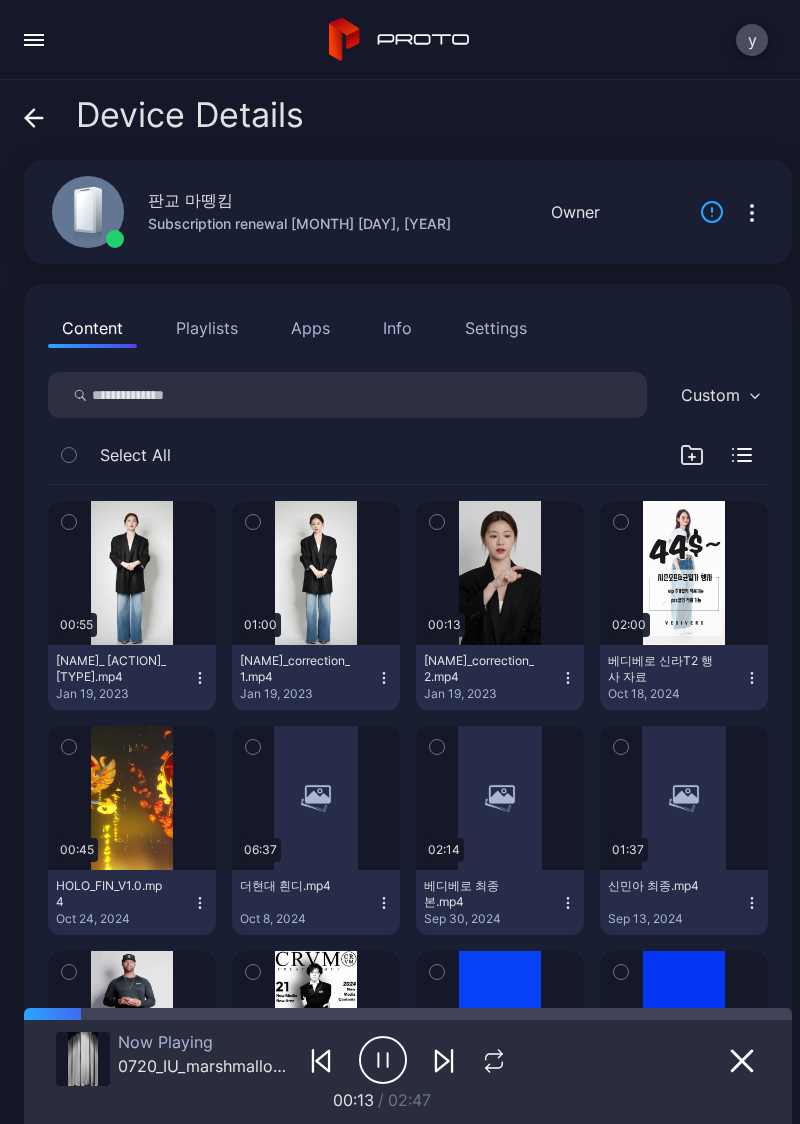 click at bounding box center (347, 395) 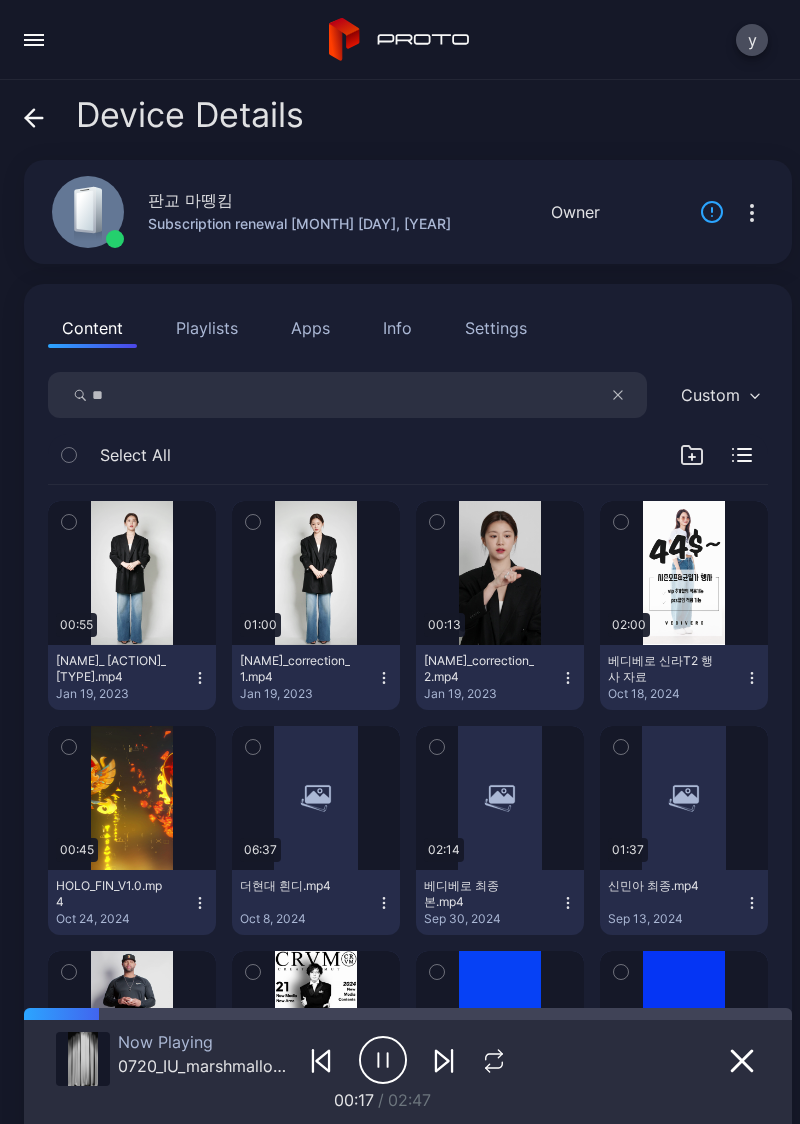type on "**" 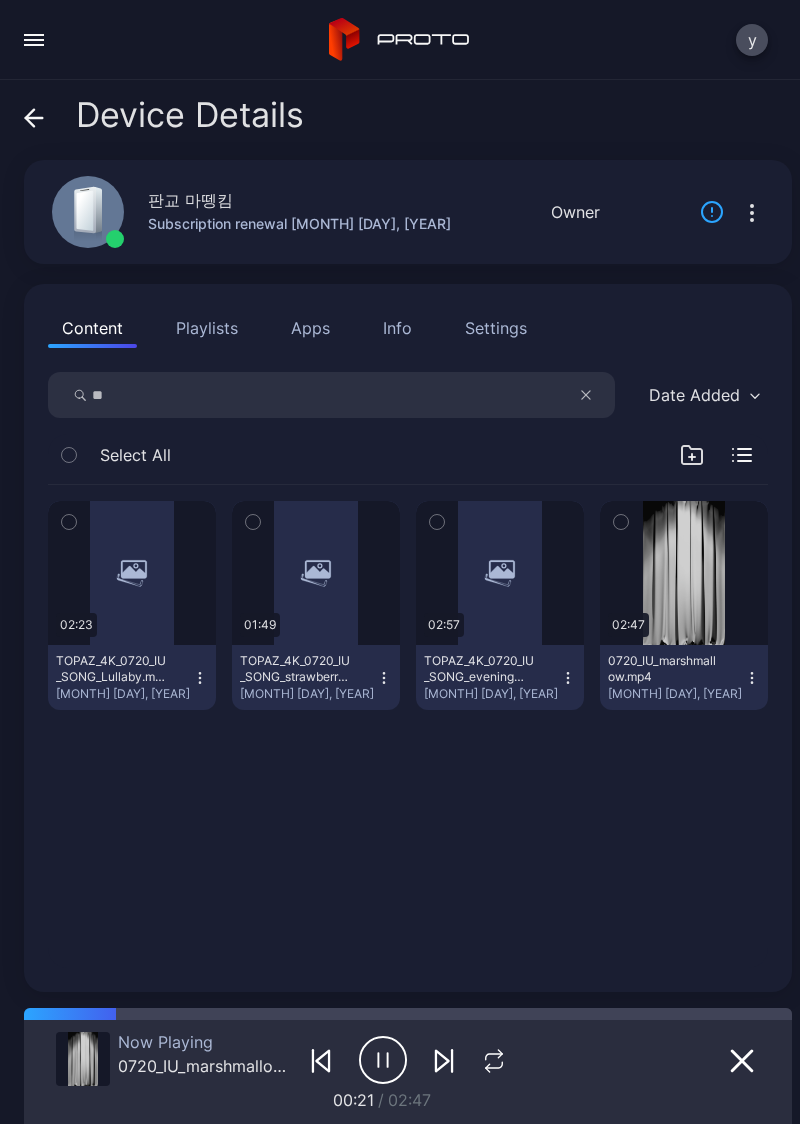 click at bounding box center [316, 573] 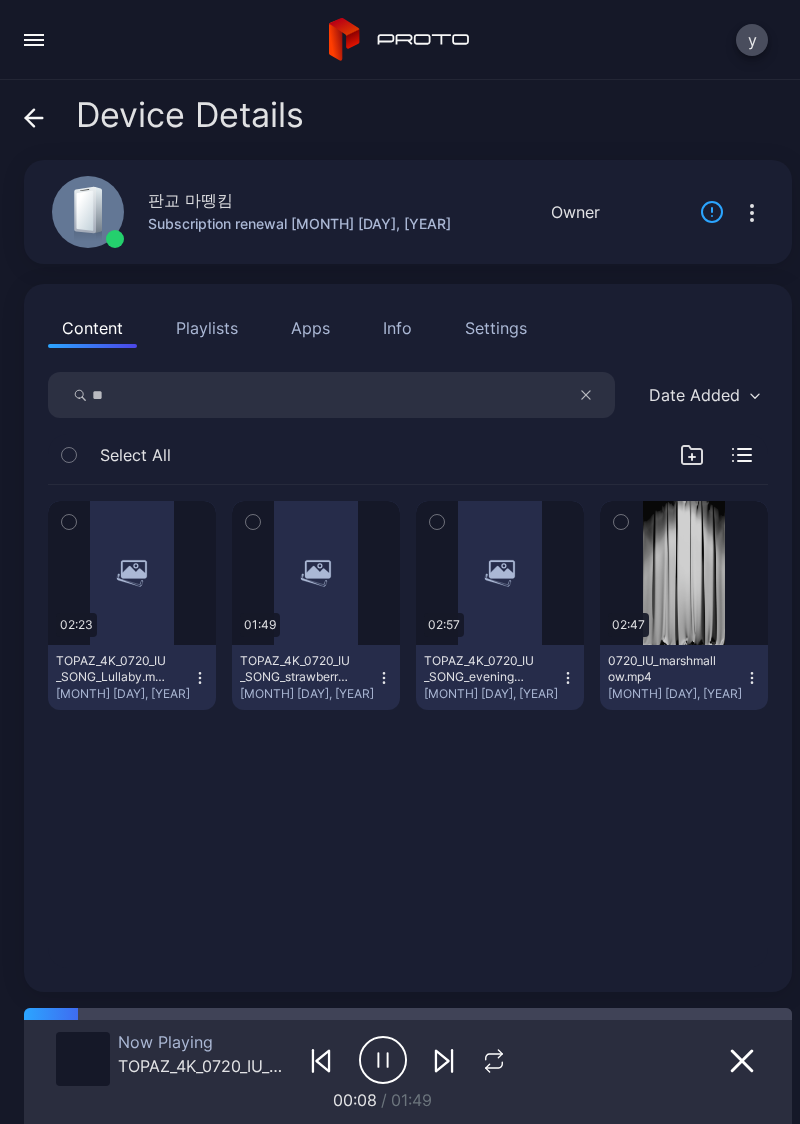 click at bounding box center (0, 0) 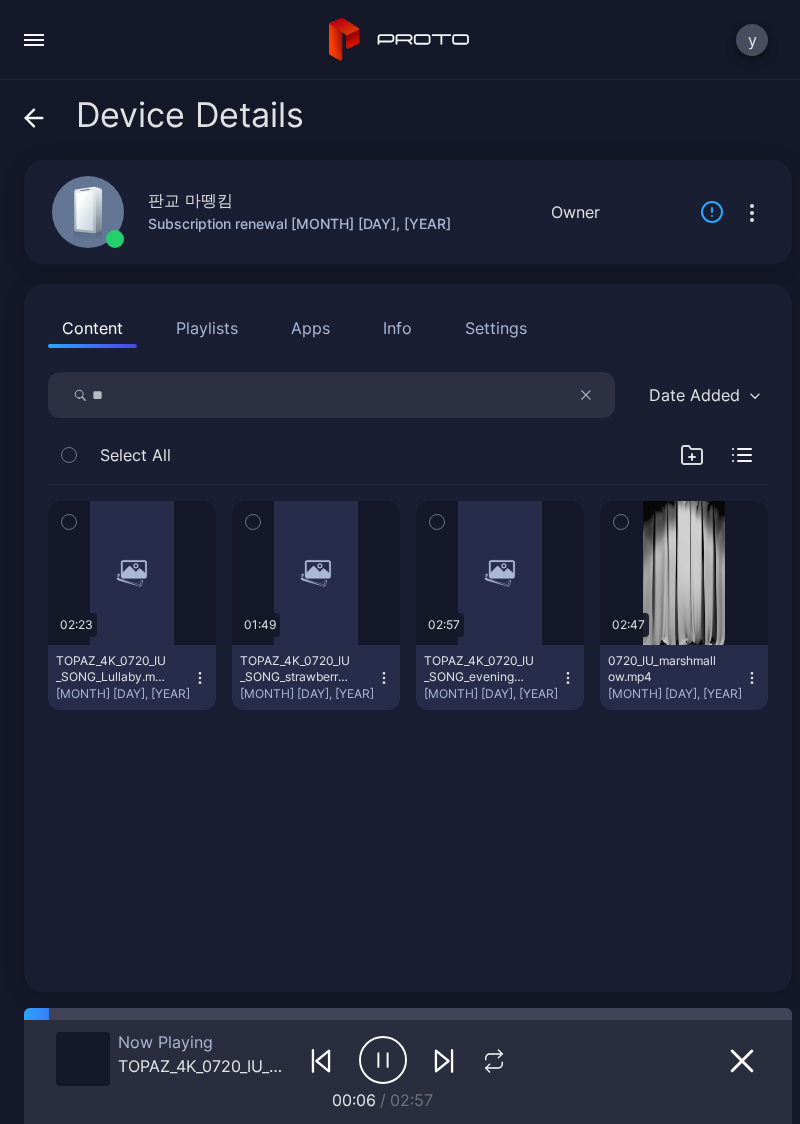 click at bounding box center (0, 0) 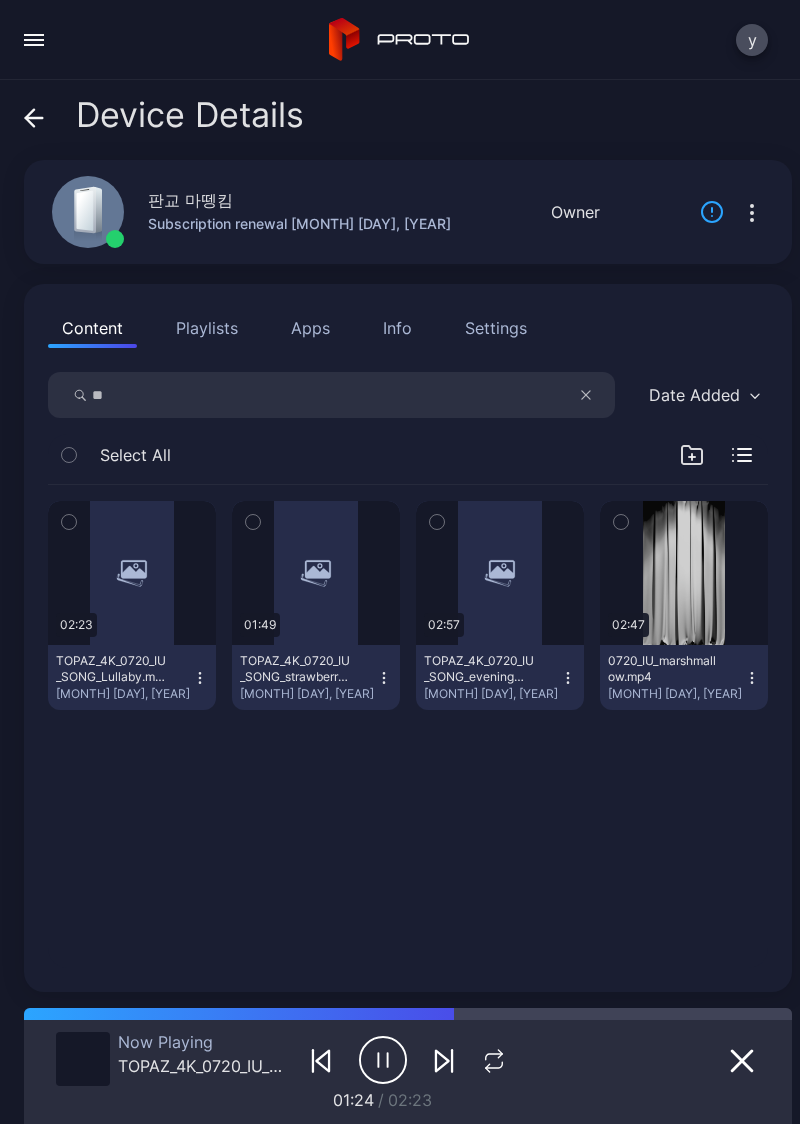 click 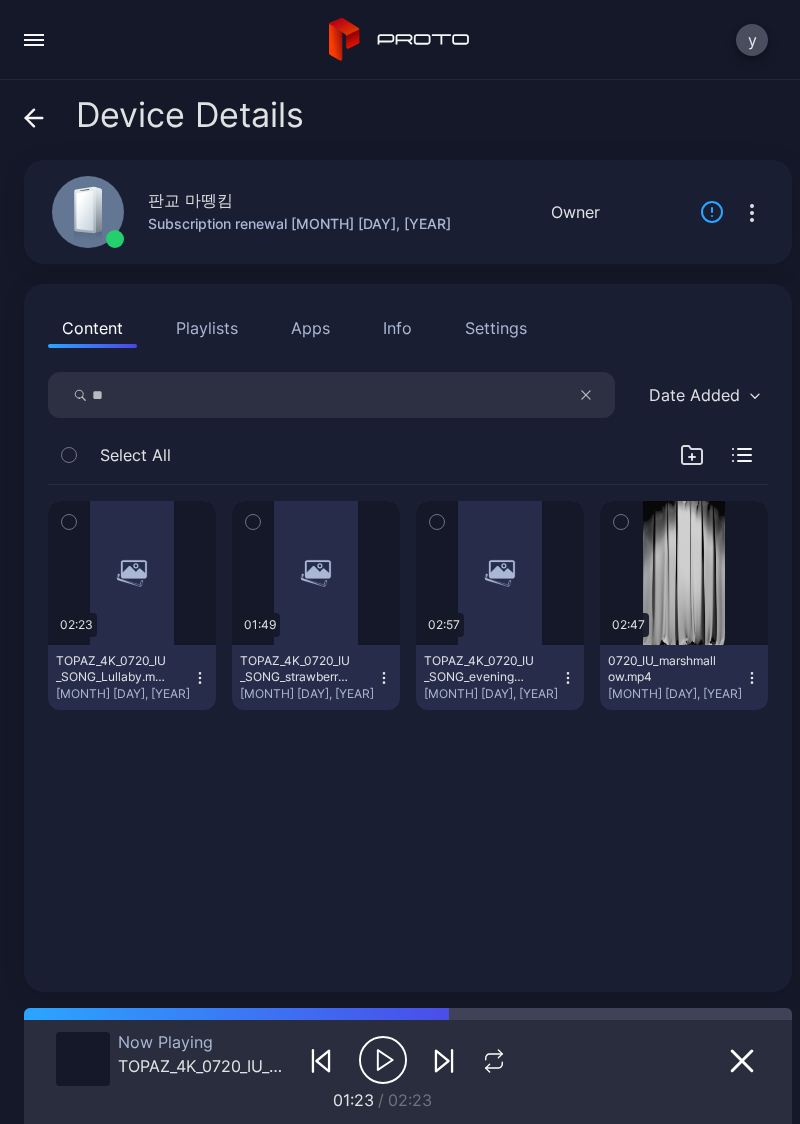 click at bounding box center [742, 1060] 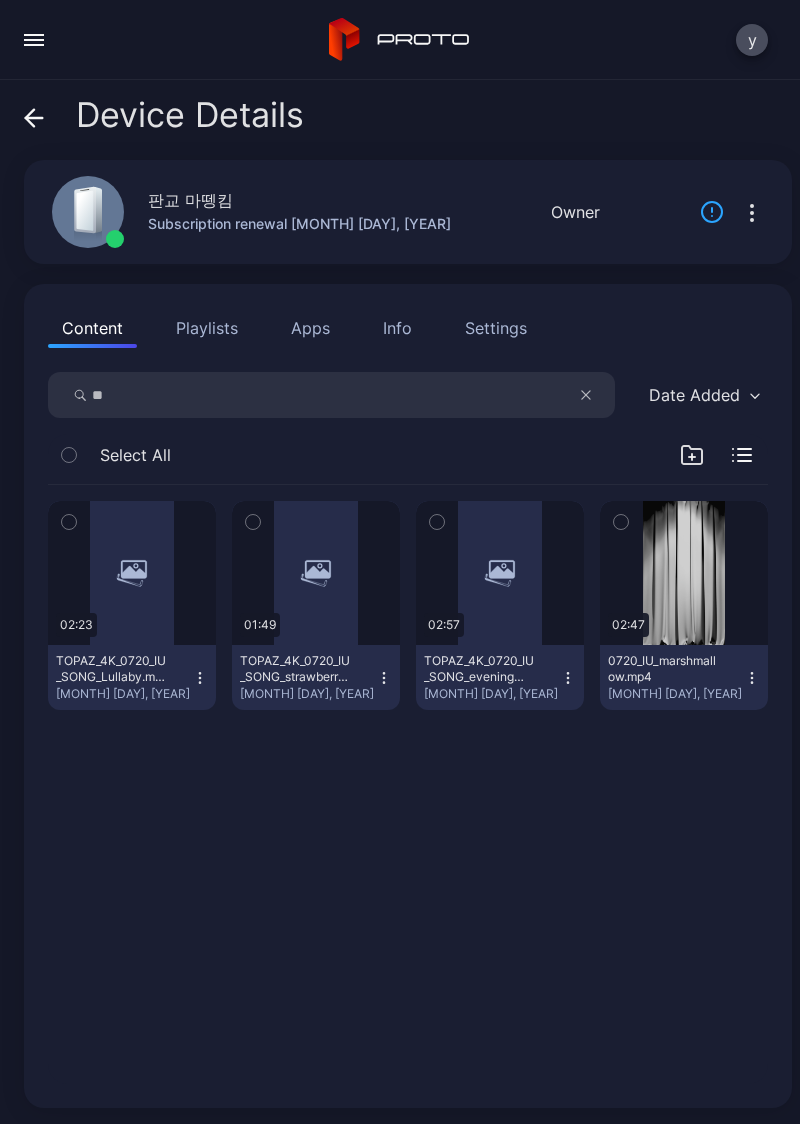 click at bounding box center (0, 0) 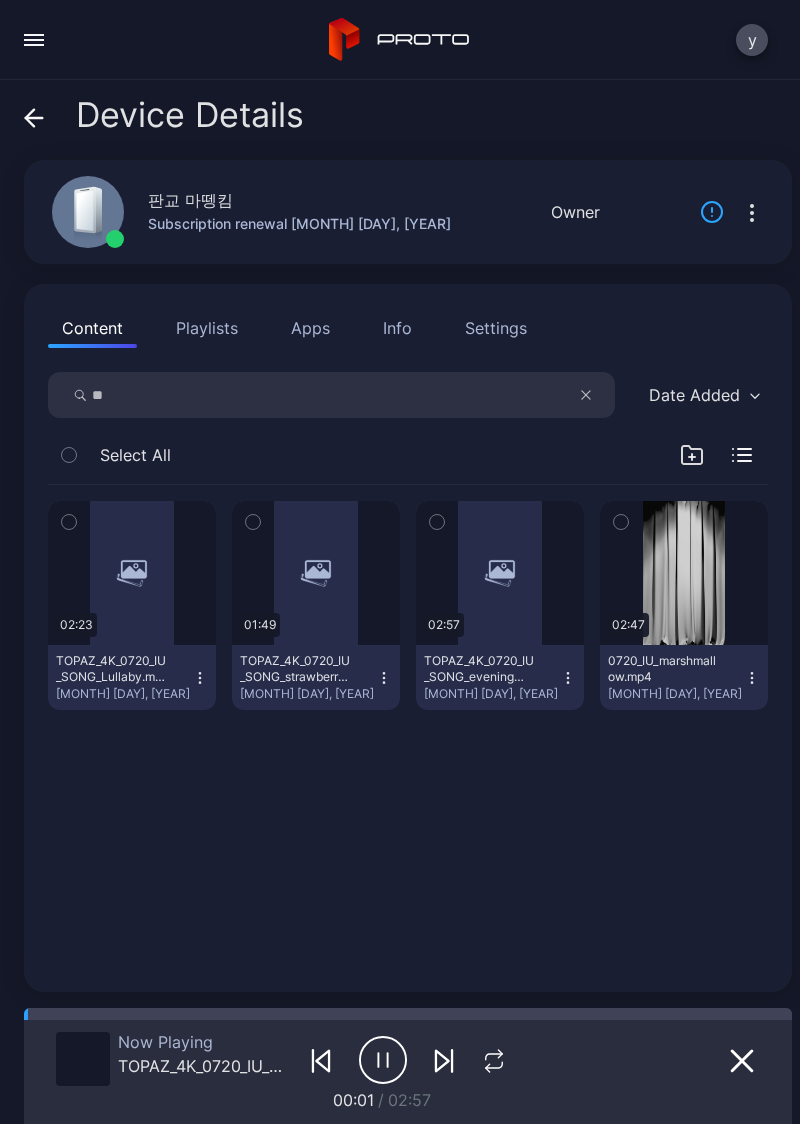 click at bounding box center (316, 573) 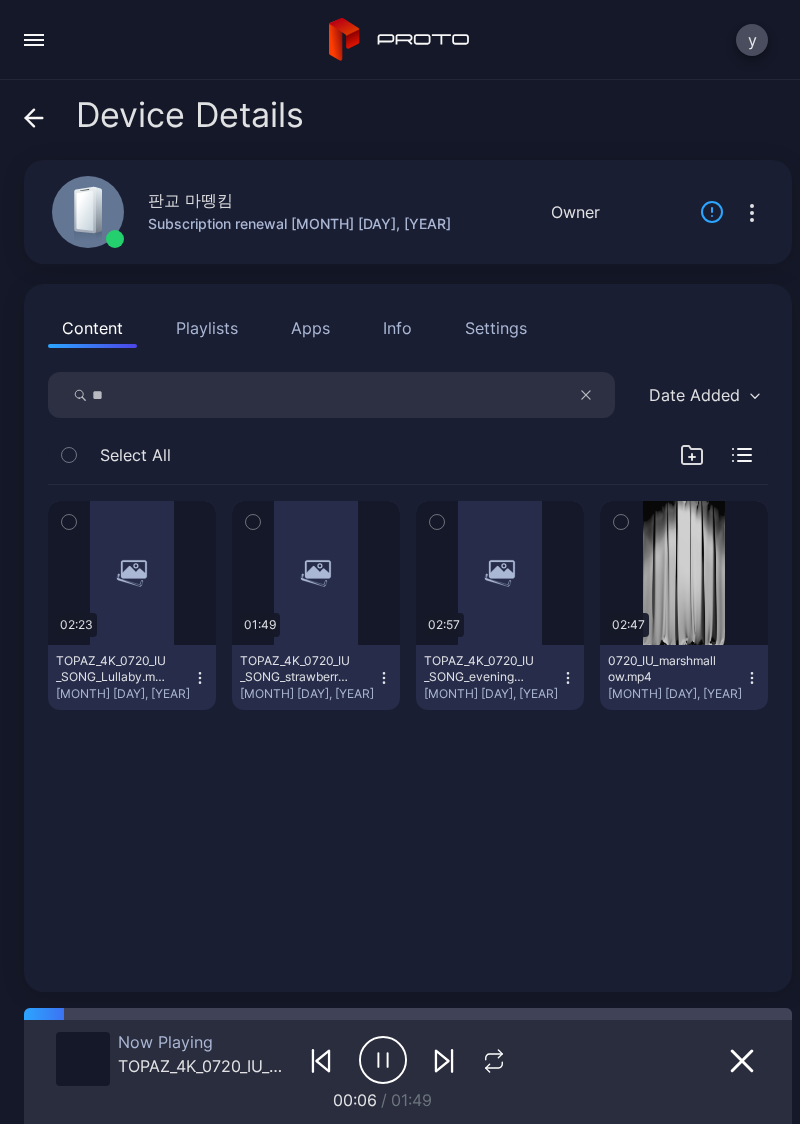 click at bounding box center (428, 1014) 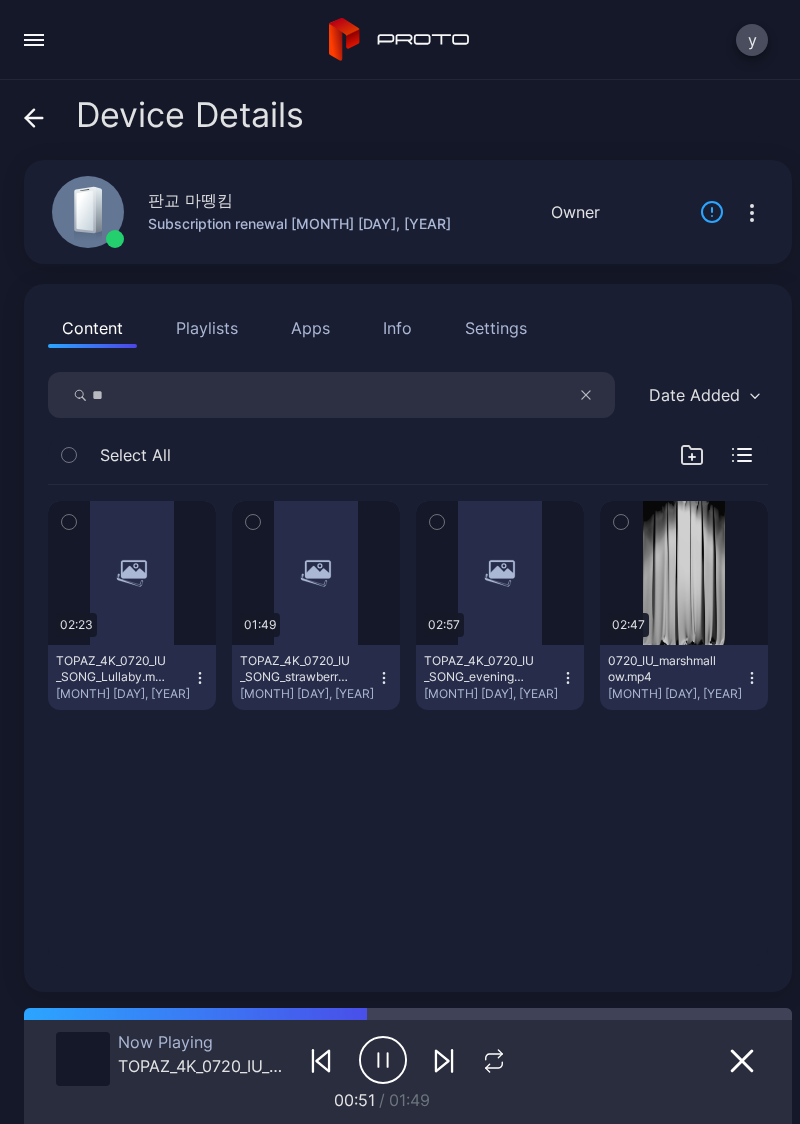 click at bounding box center [0, 0] 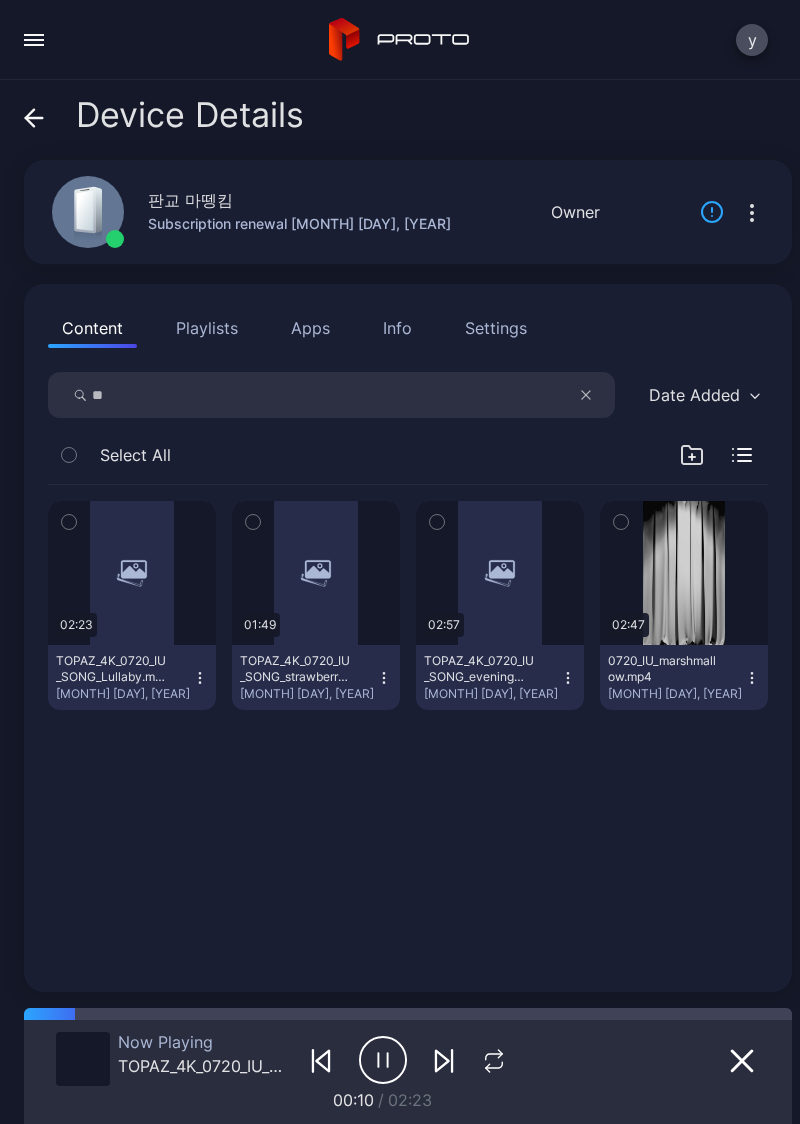 click 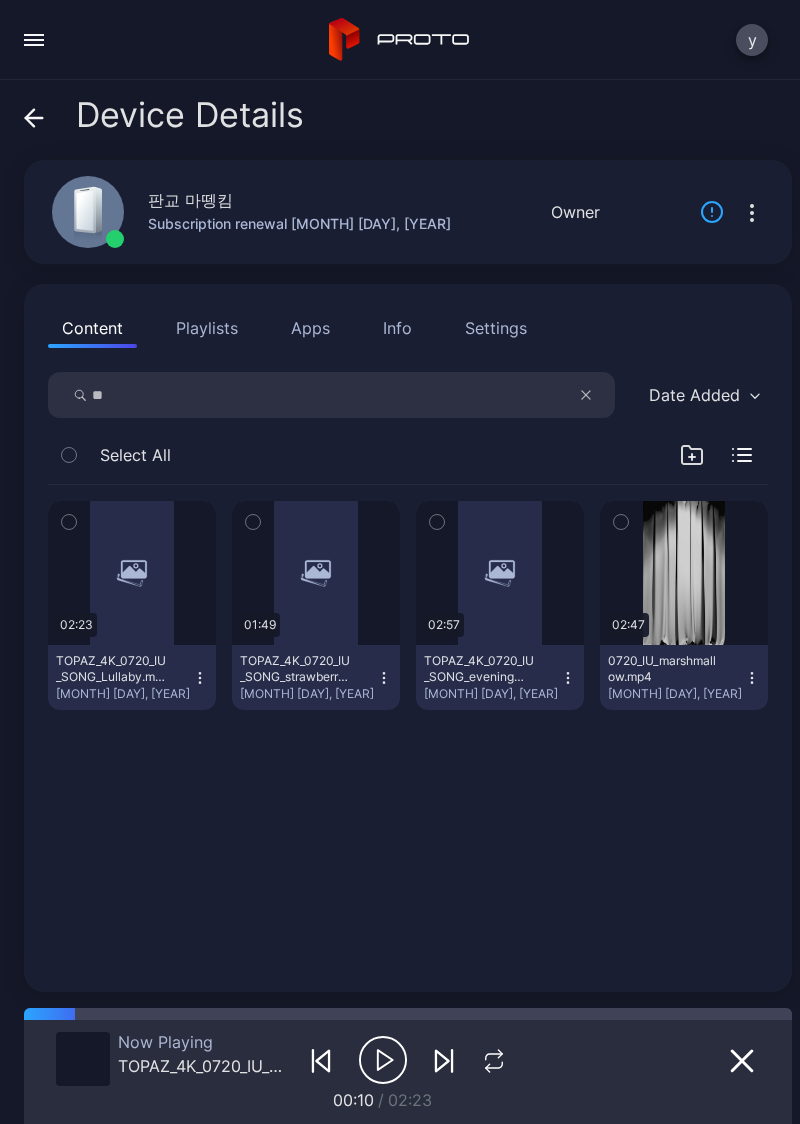 click at bounding box center [0, 0] 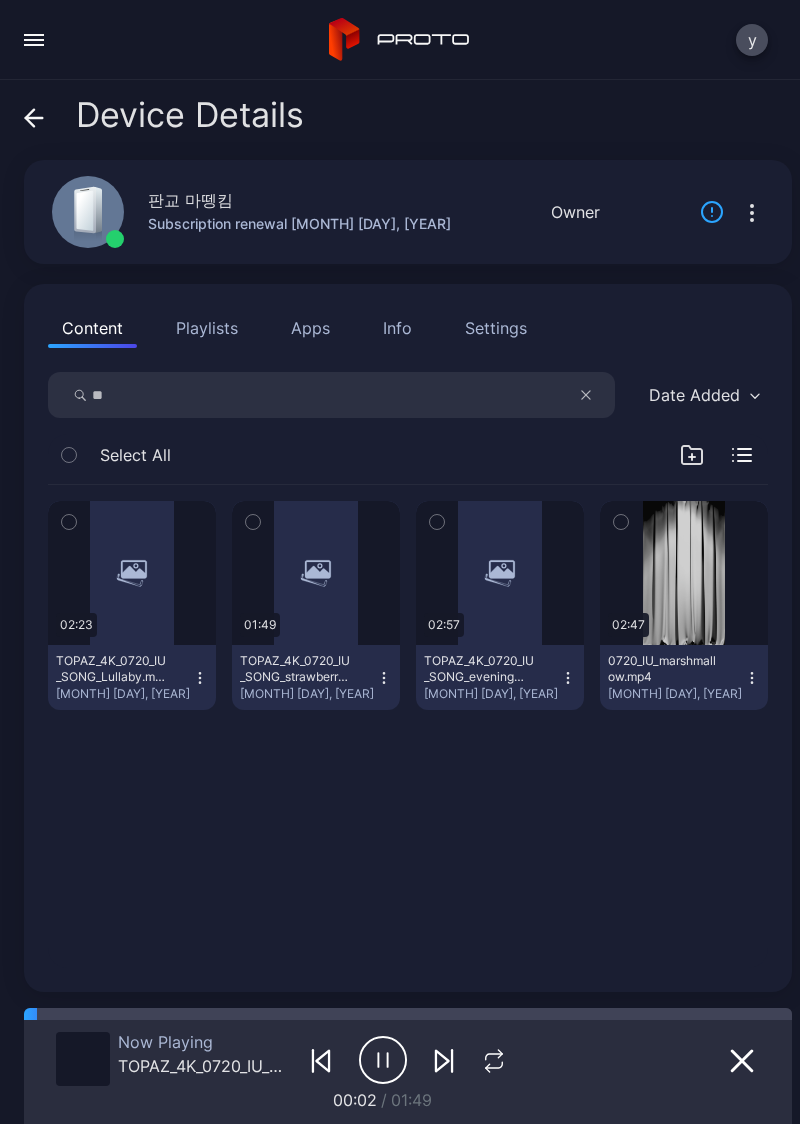 click 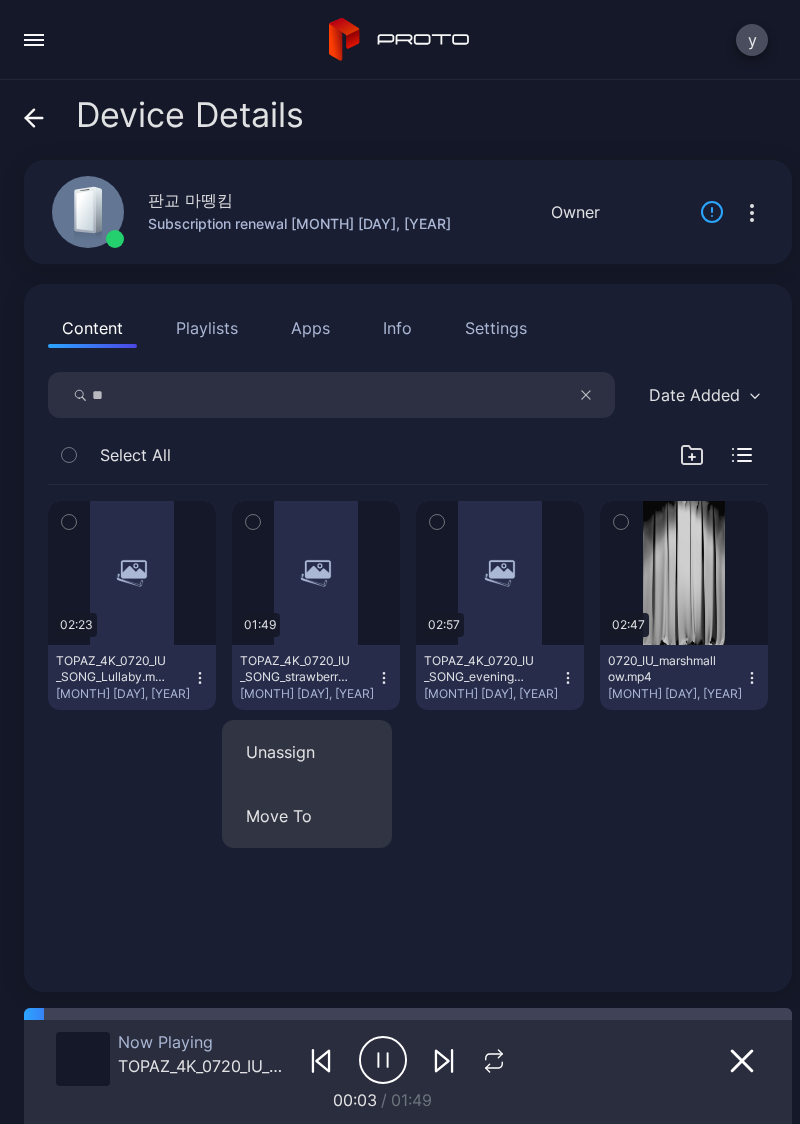 click on "Unassign" at bounding box center (307, 752) 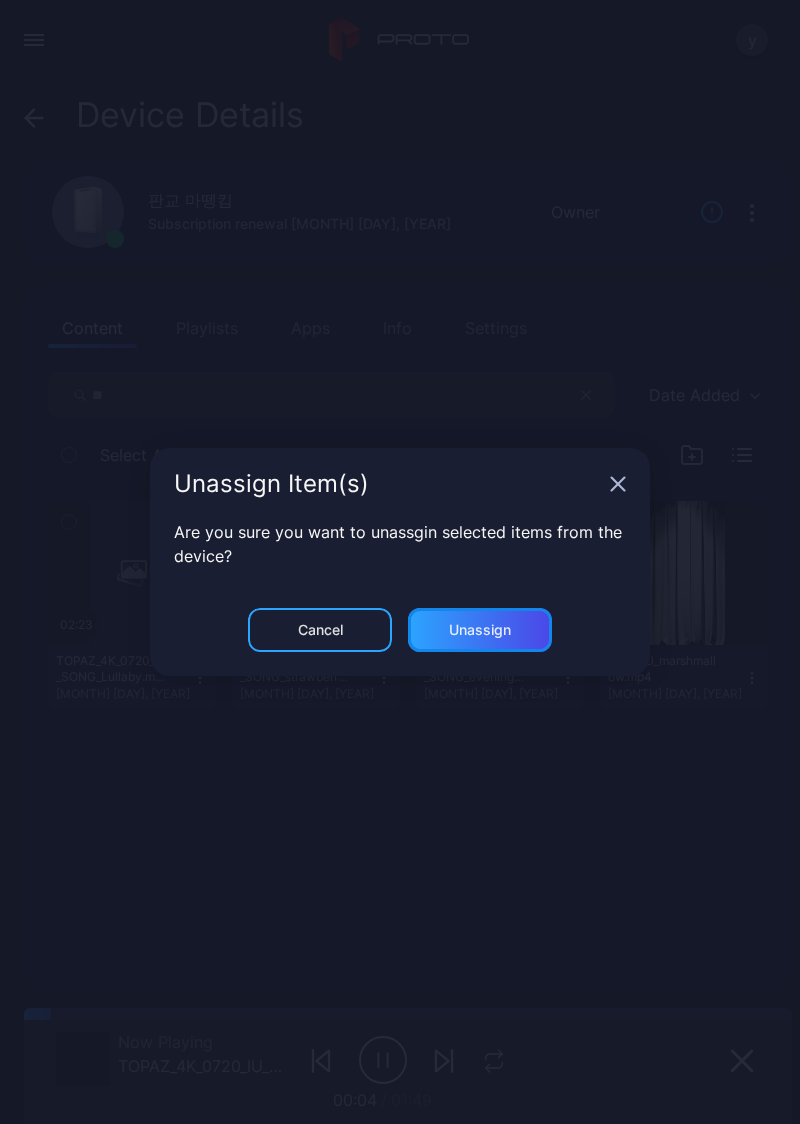click on "Unassign" at bounding box center (480, 630) 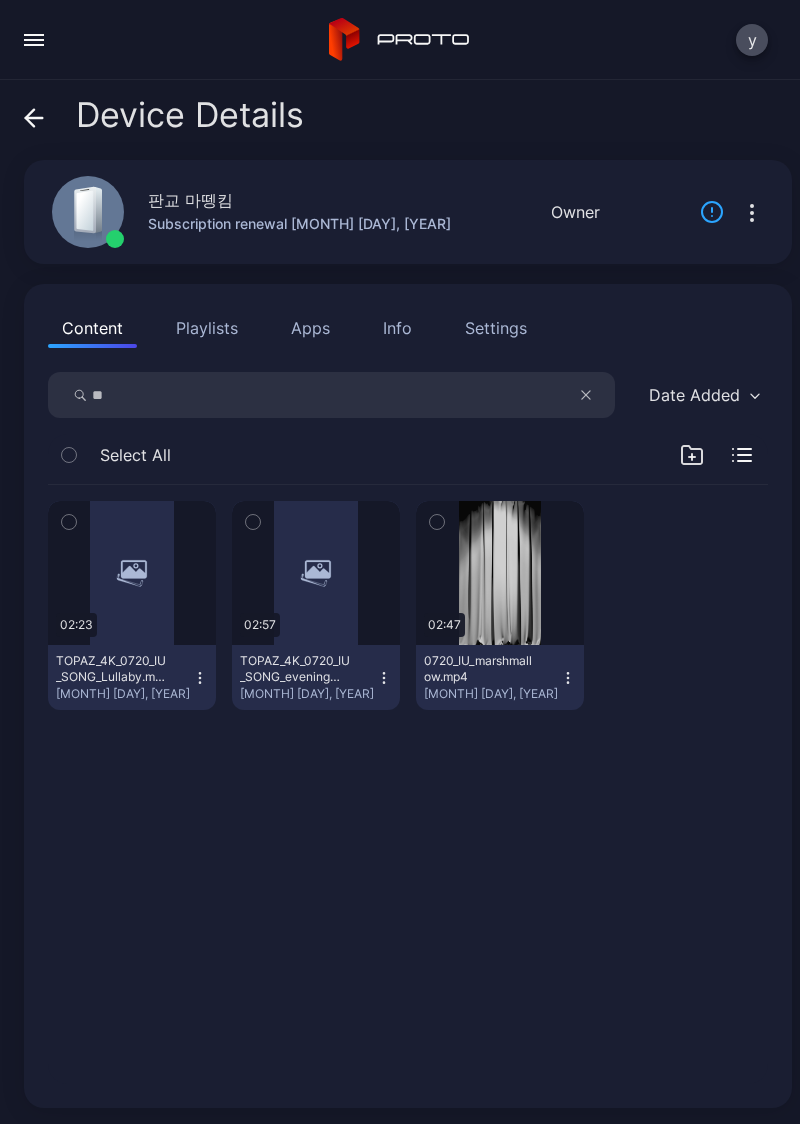 click at bounding box center [596, 395] 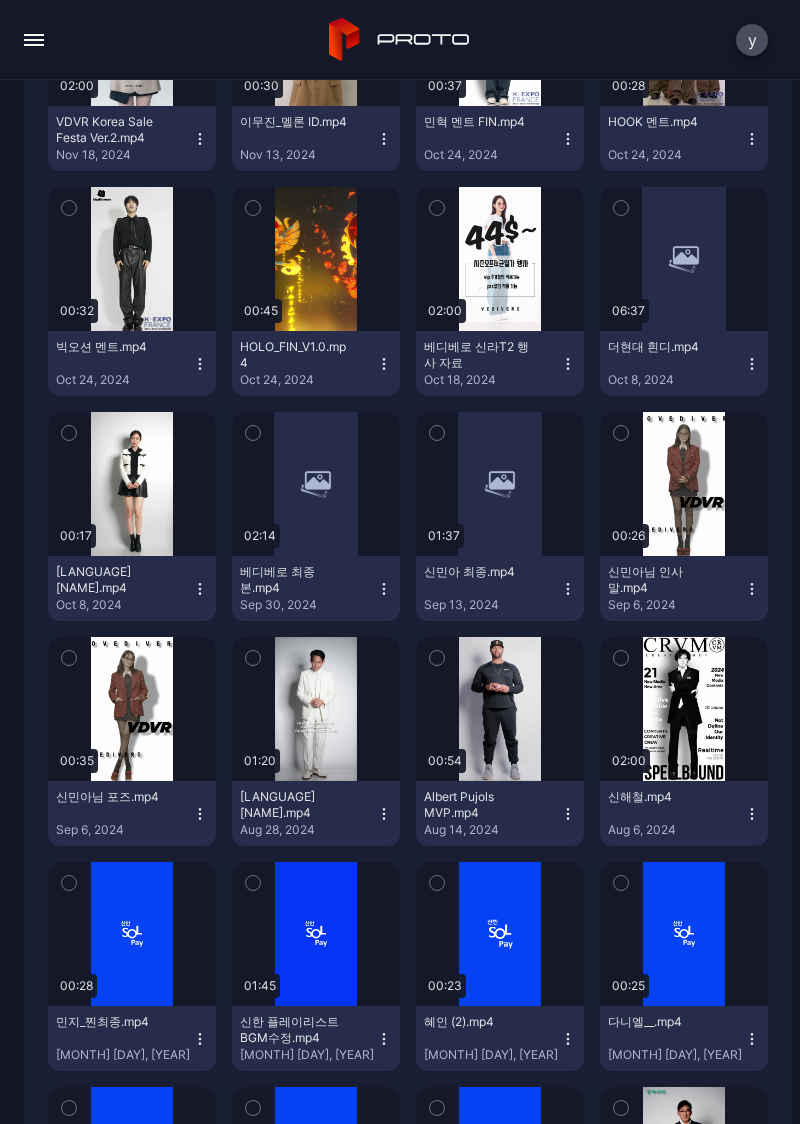 scroll, scrollTop: 1664, scrollLeft: 0, axis: vertical 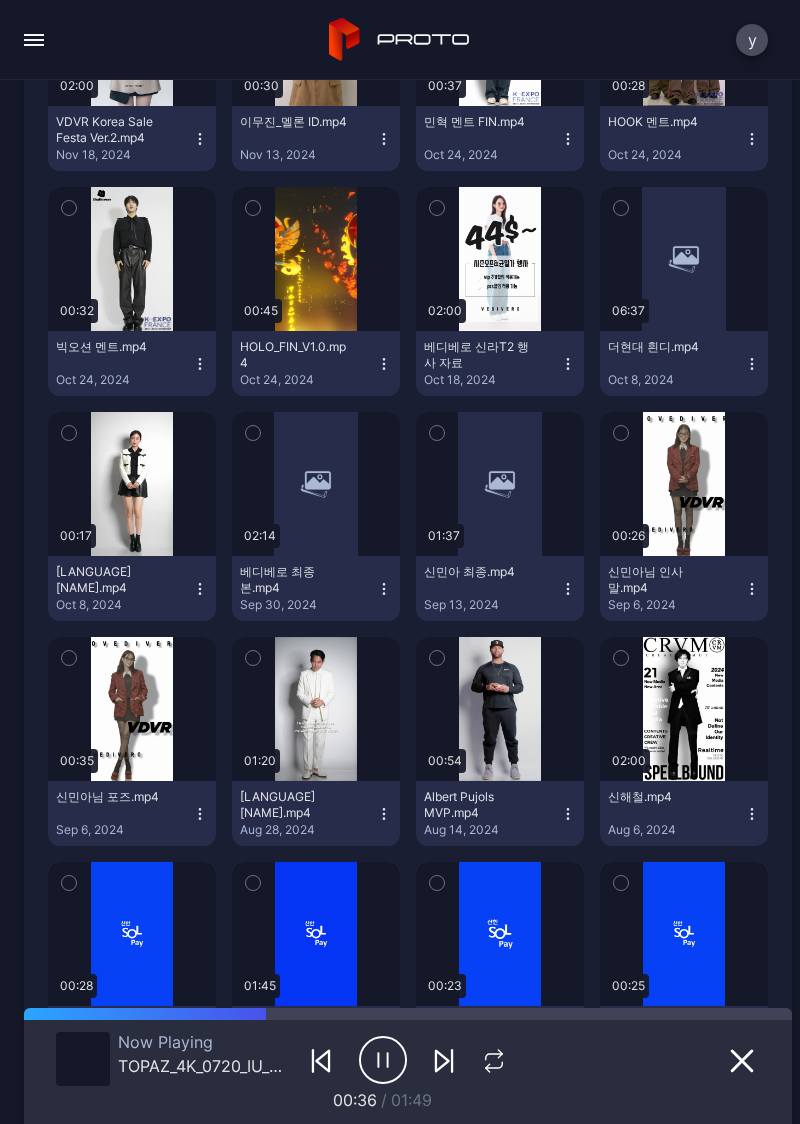 click 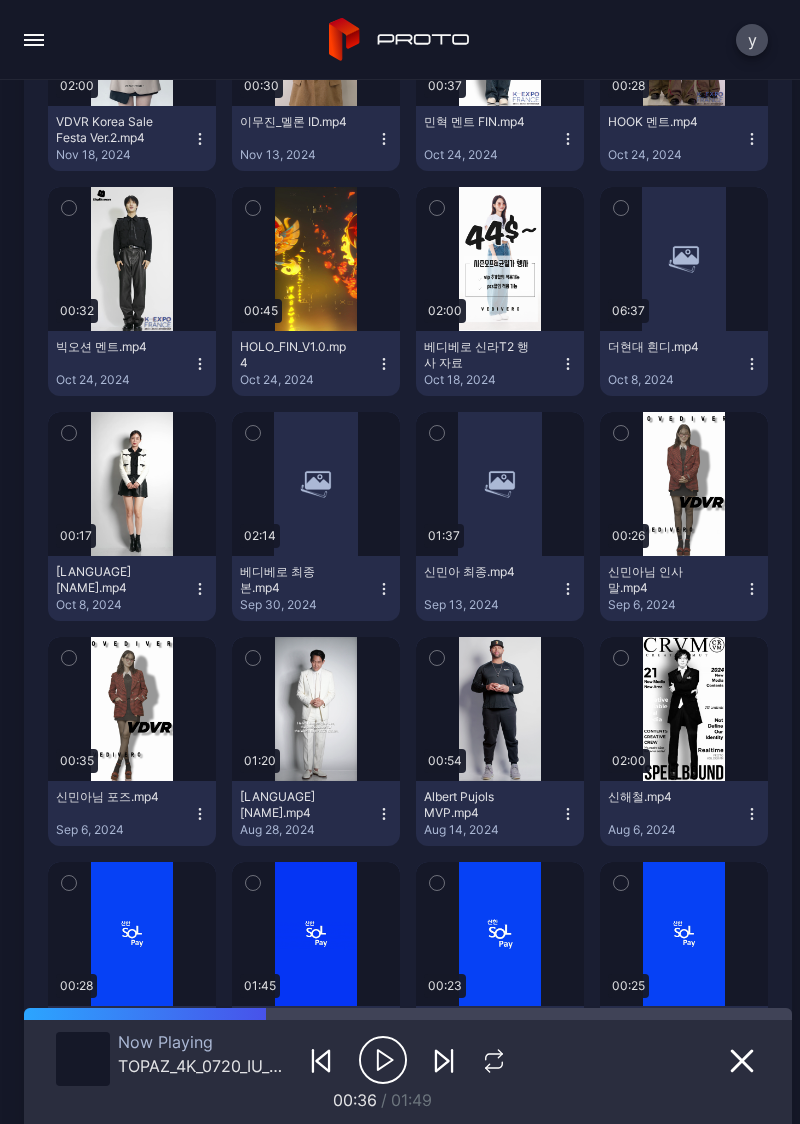 click 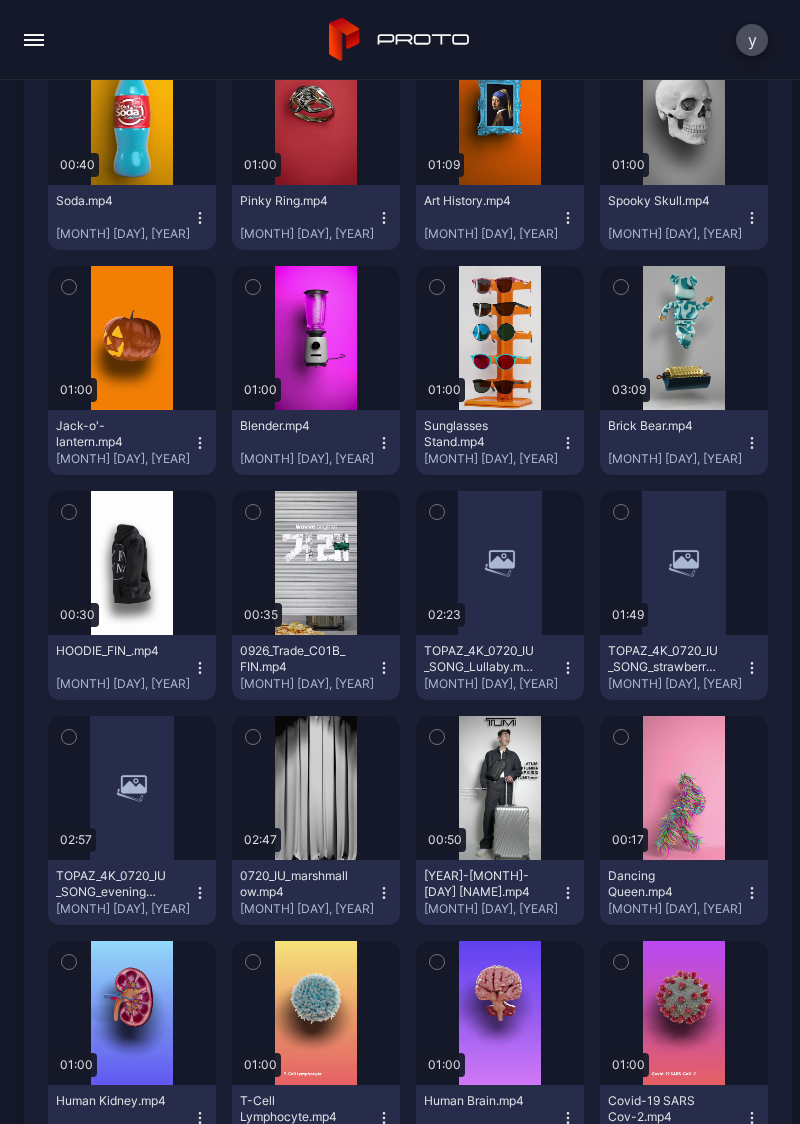 scroll, scrollTop: 4283, scrollLeft: 0, axis: vertical 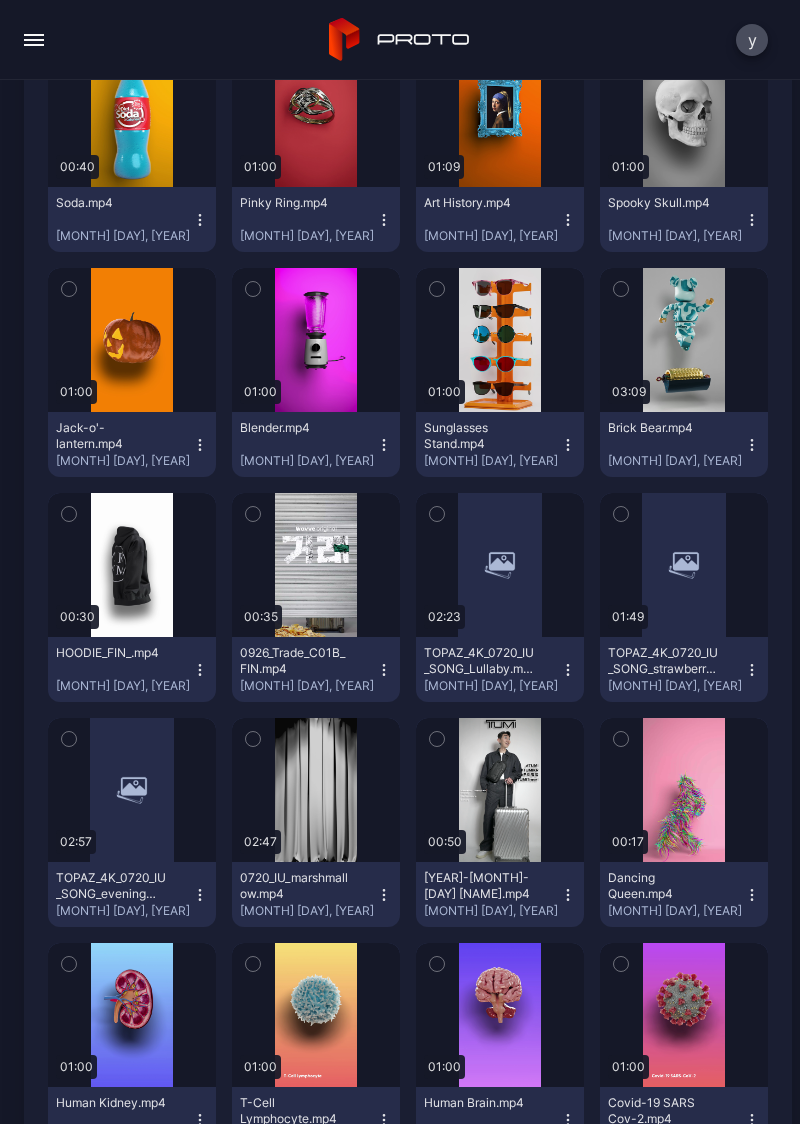 click at bounding box center (0, 0) 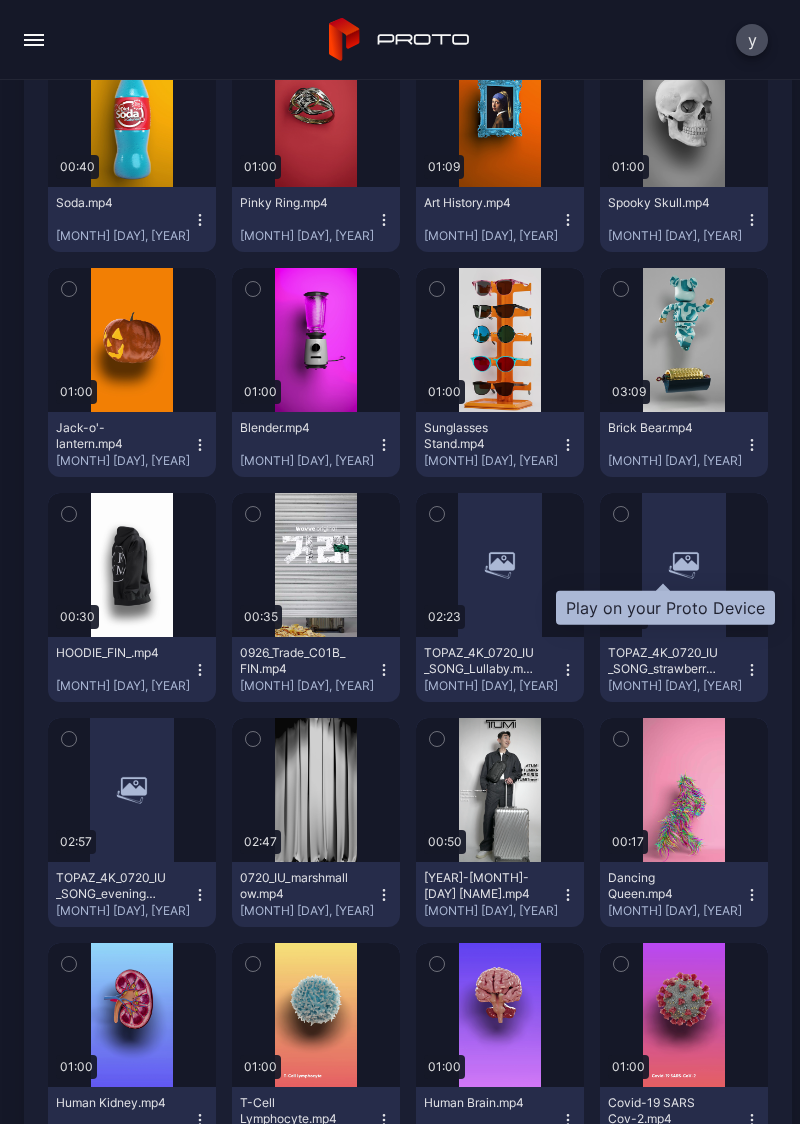 click at bounding box center [0, 0] 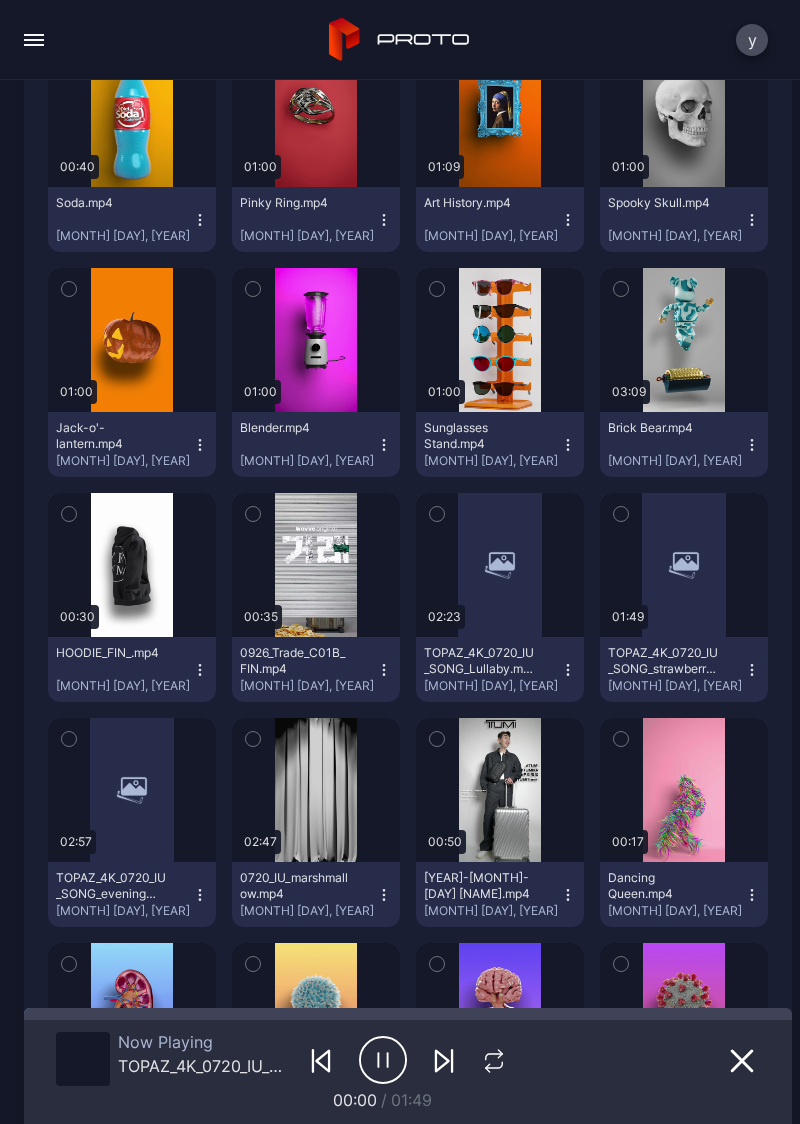 click at bounding box center [684, 565] 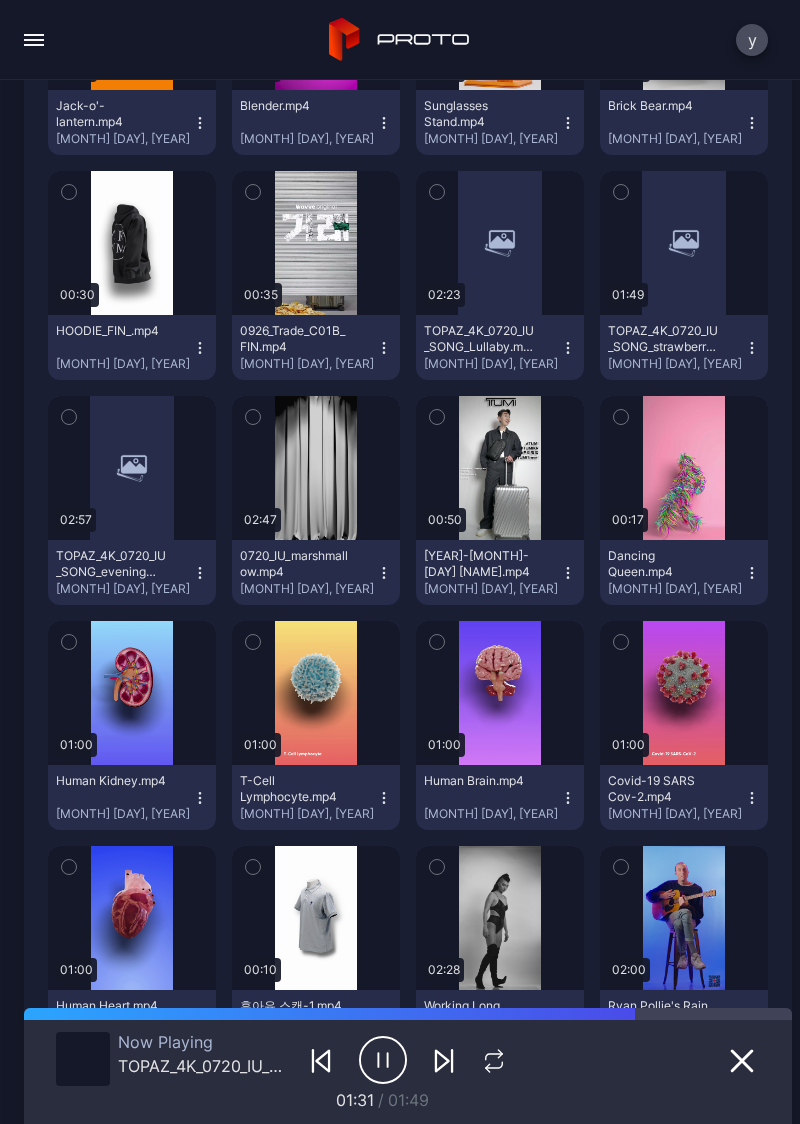 scroll, scrollTop: 4601, scrollLeft: 0, axis: vertical 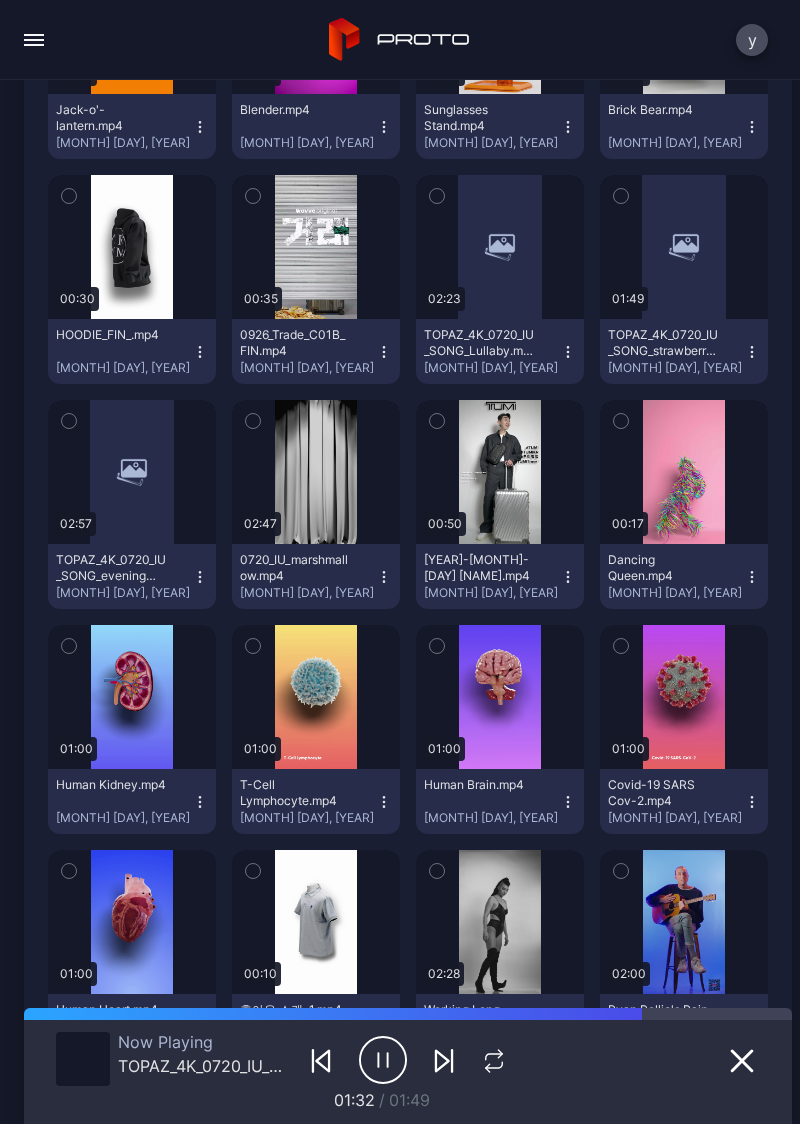 click at bounding box center (0, 0) 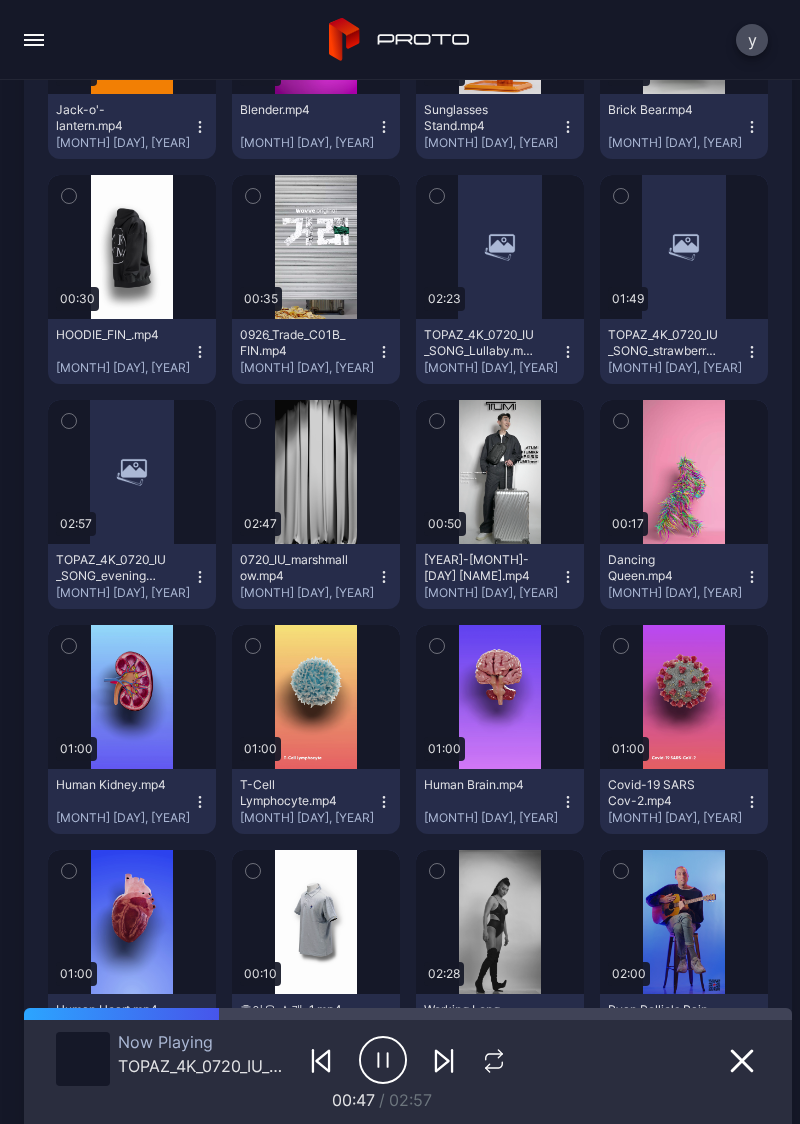 click at bounding box center [0, 0] 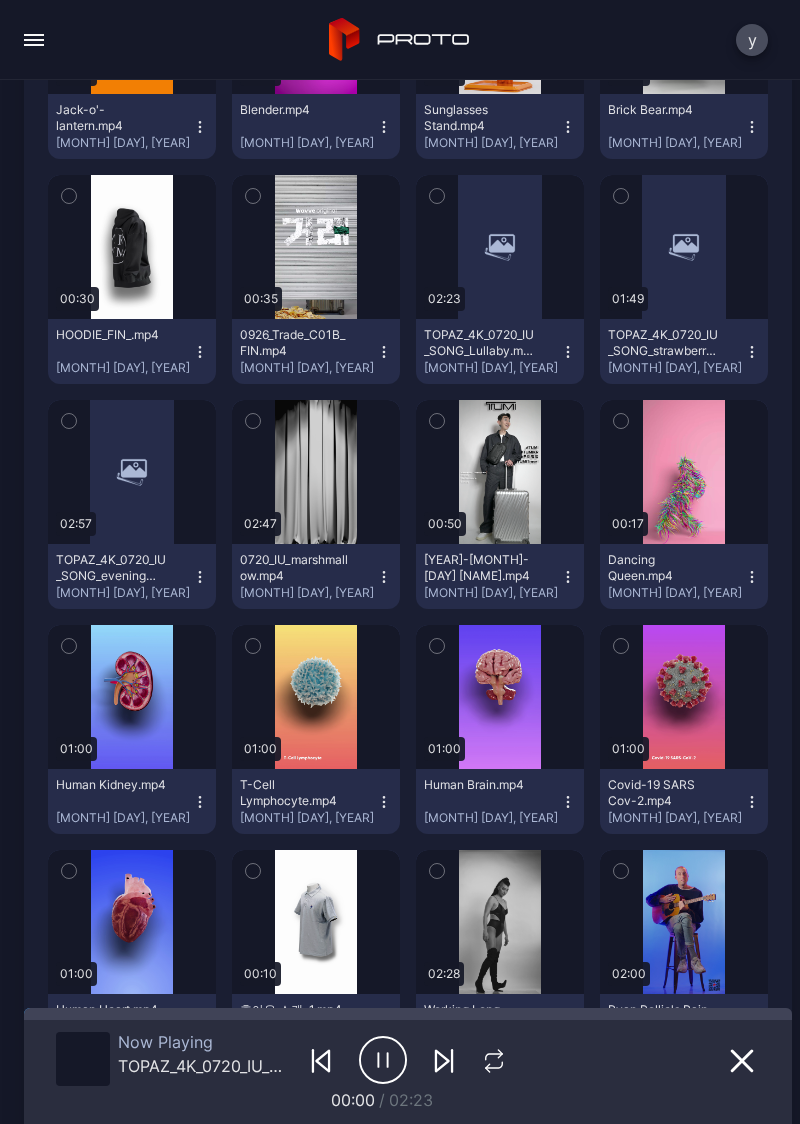 click at bounding box center [0, 0] 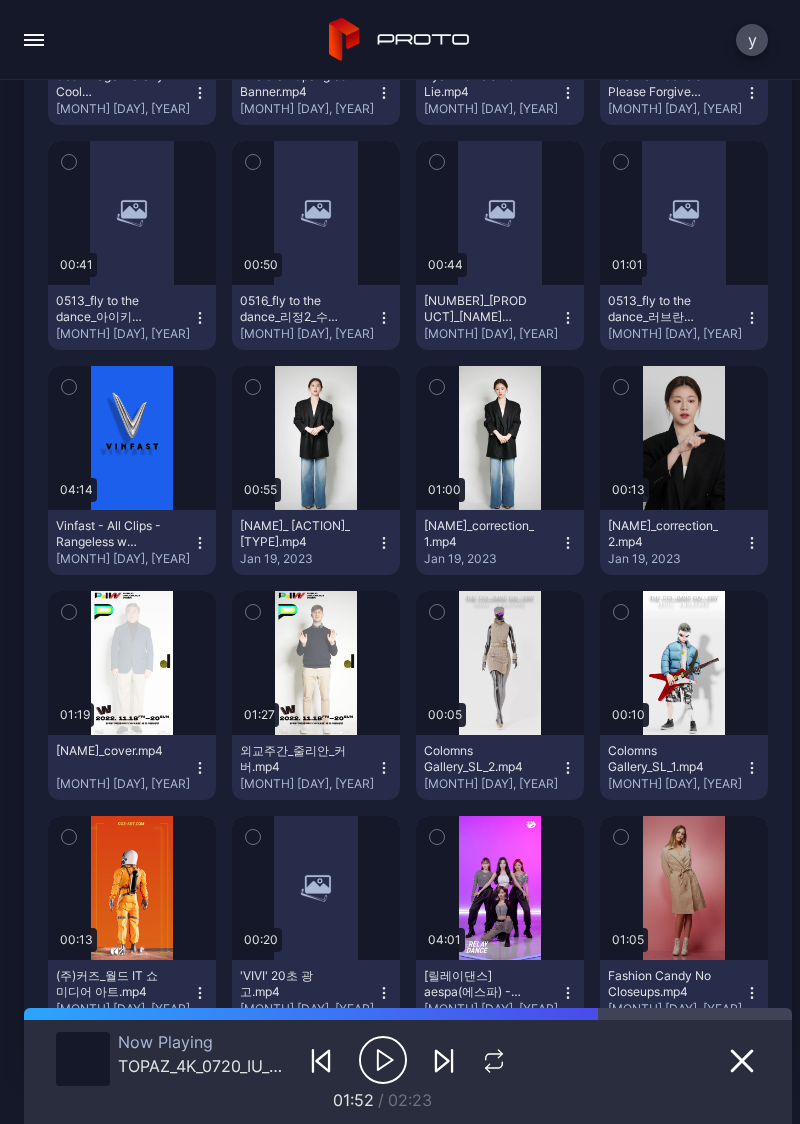 scroll, scrollTop: 5763, scrollLeft: 0, axis: vertical 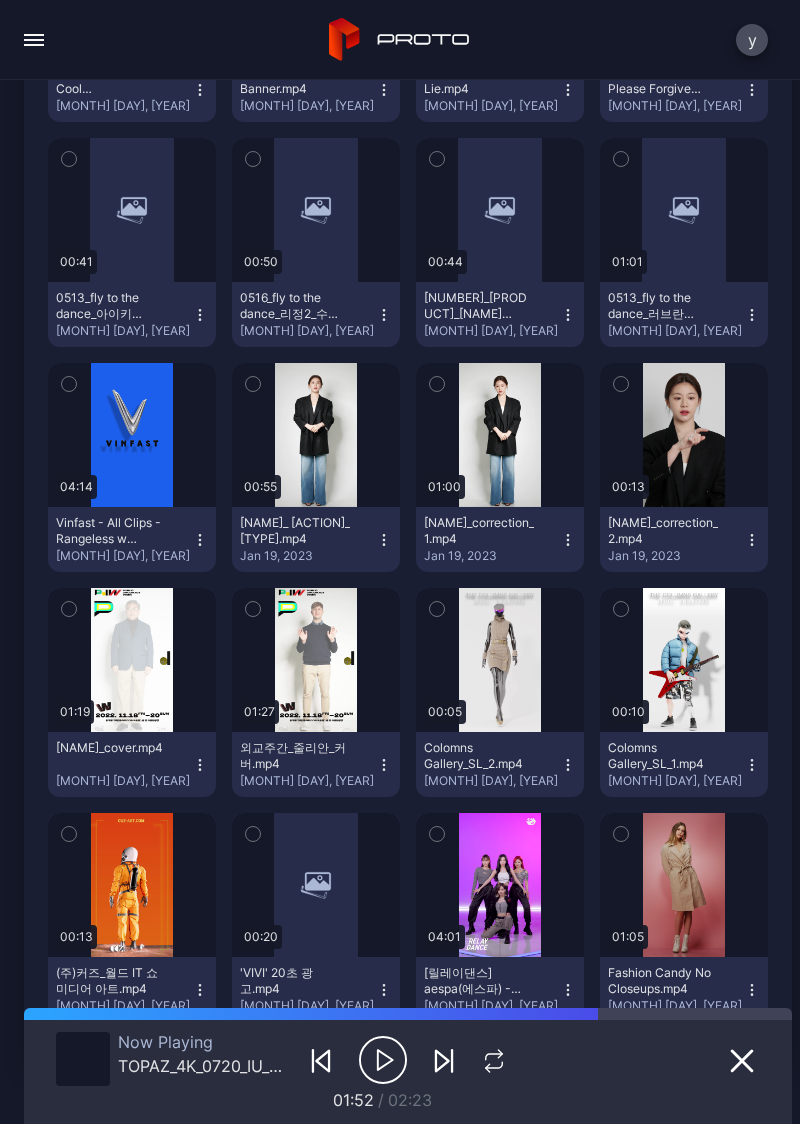 click at bounding box center [0, 0] 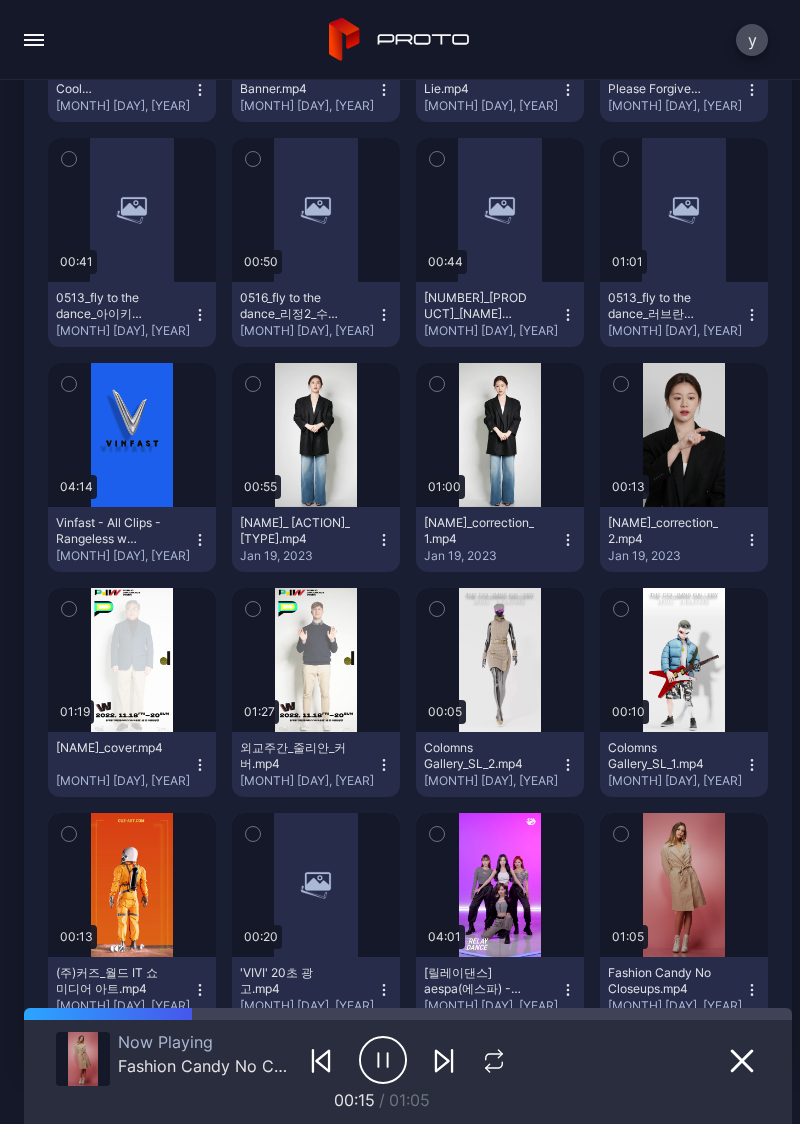 click at bounding box center [0, 0] 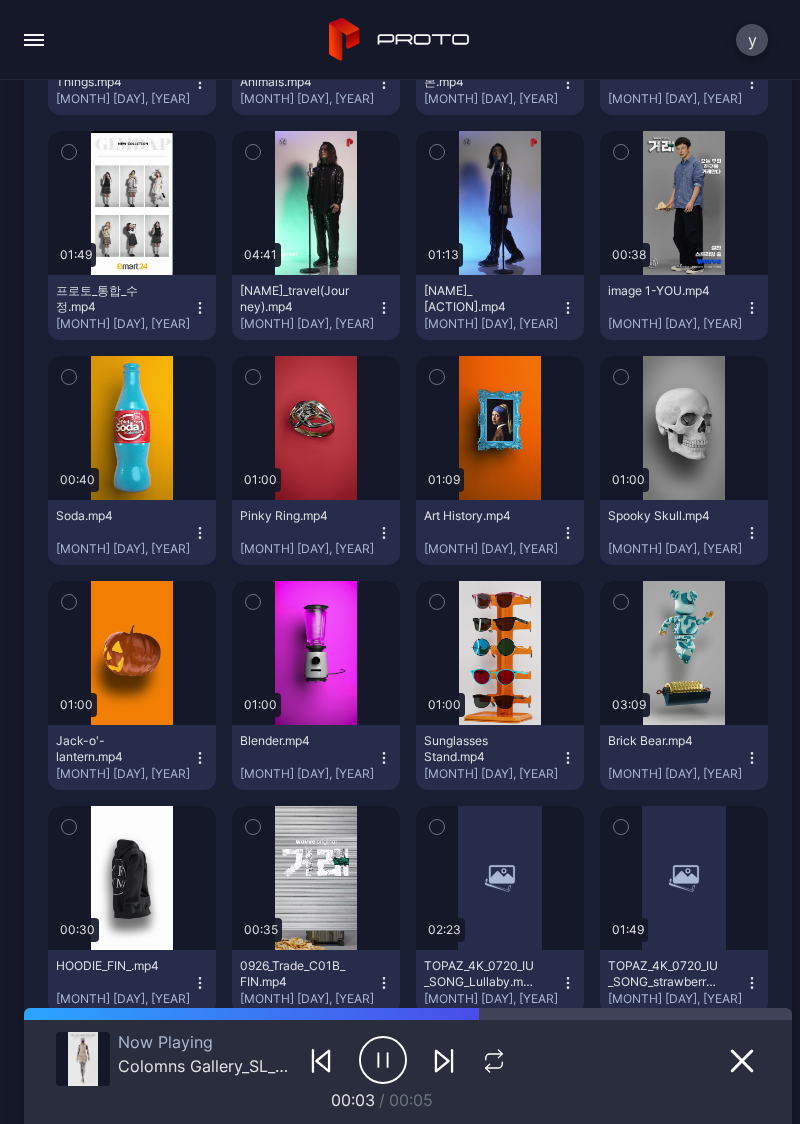 scroll, scrollTop: 3968, scrollLeft: 0, axis: vertical 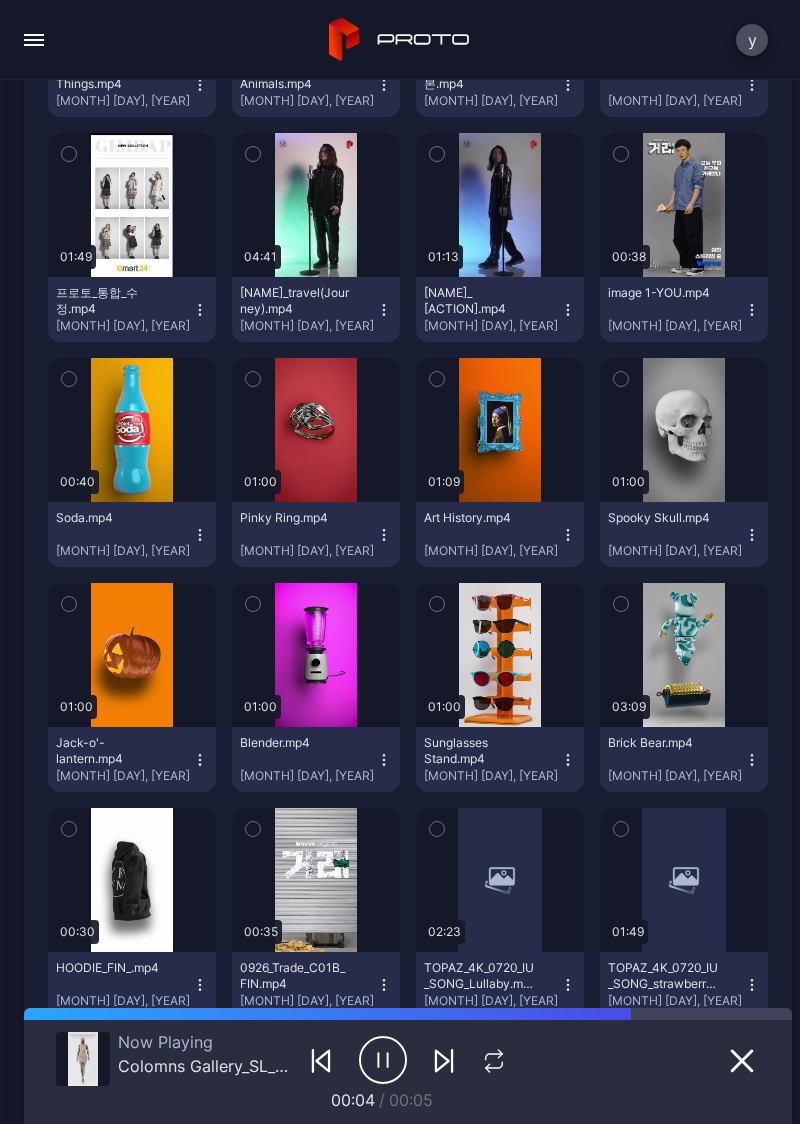 click at bounding box center [316, 655] 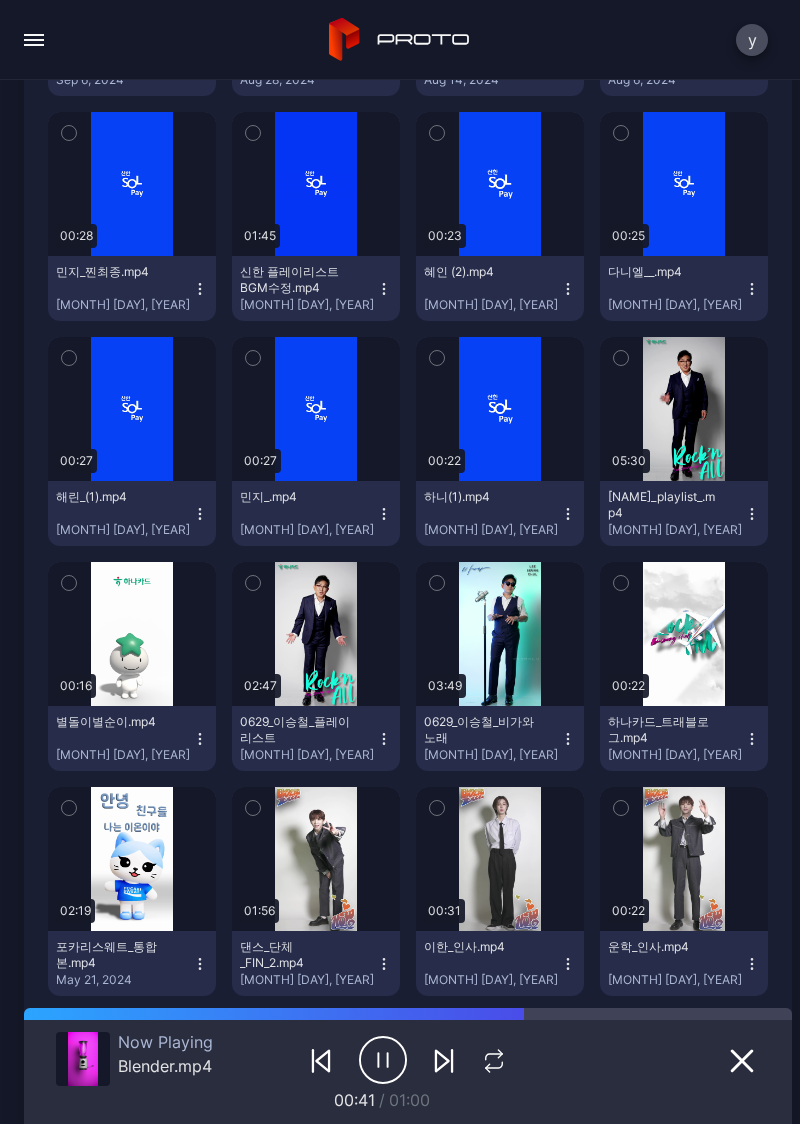 scroll, scrollTop: 2410, scrollLeft: 0, axis: vertical 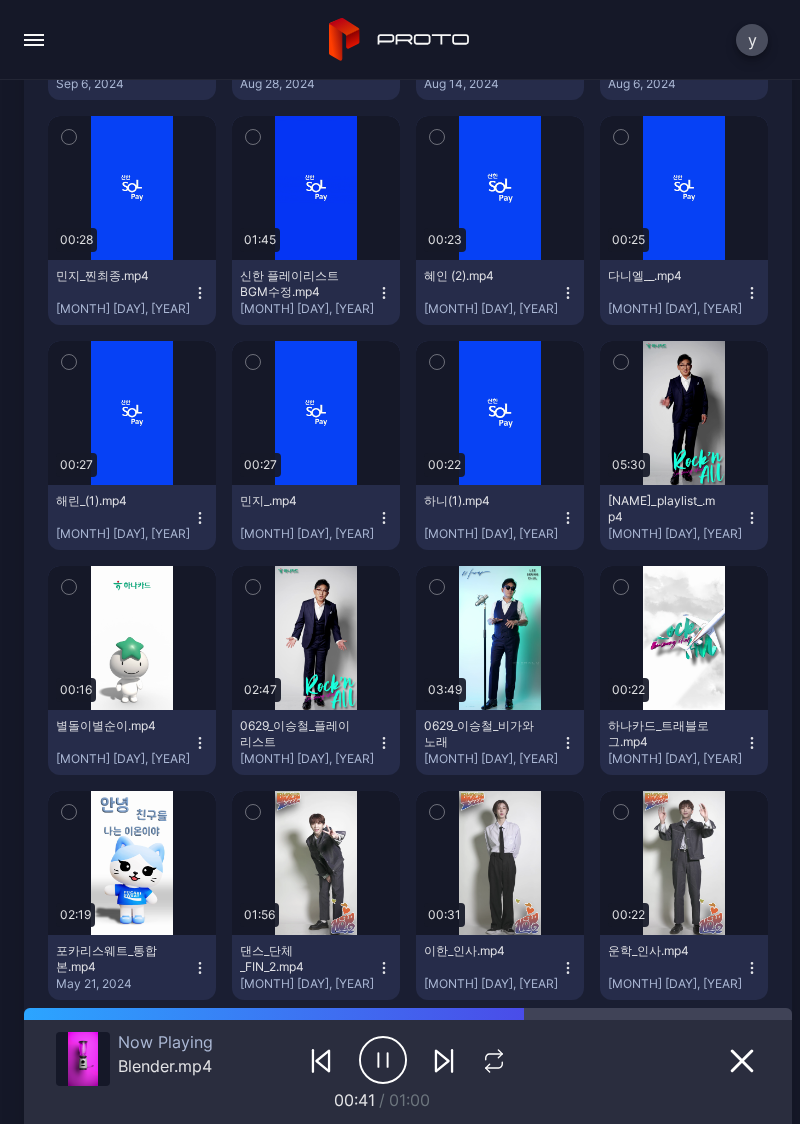 click at bounding box center (500, 638) 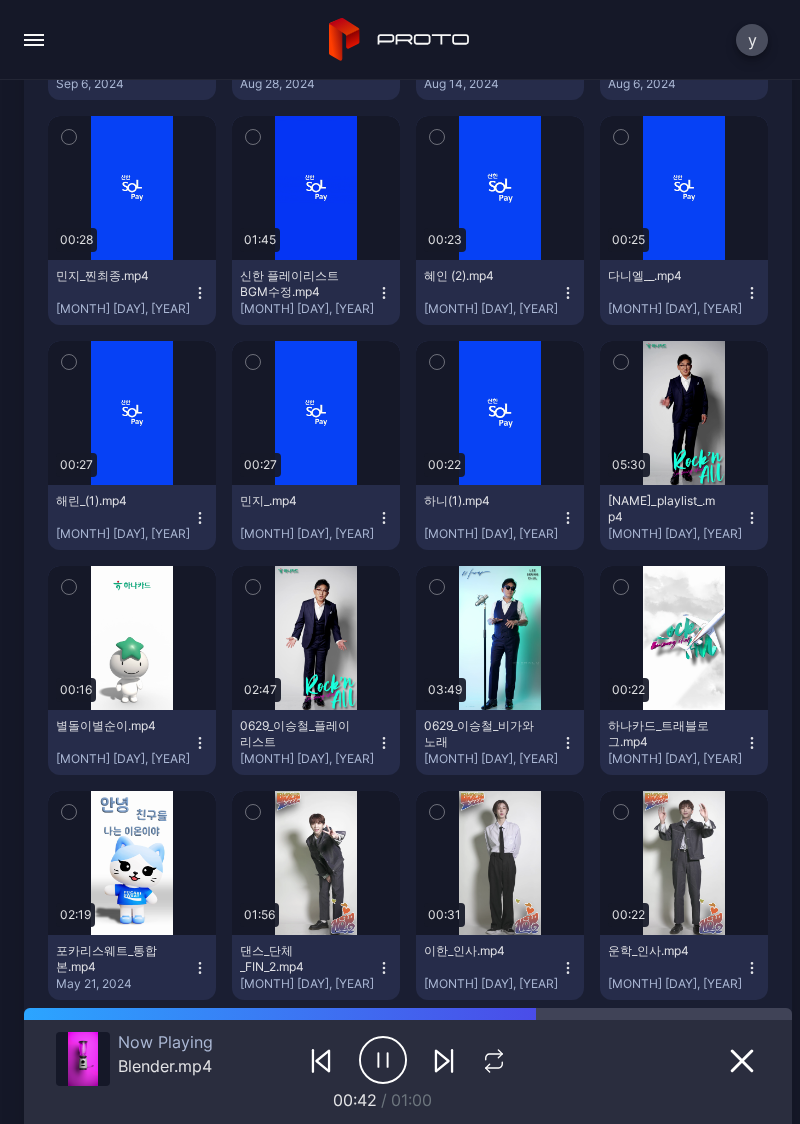 click at bounding box center (0, 0) 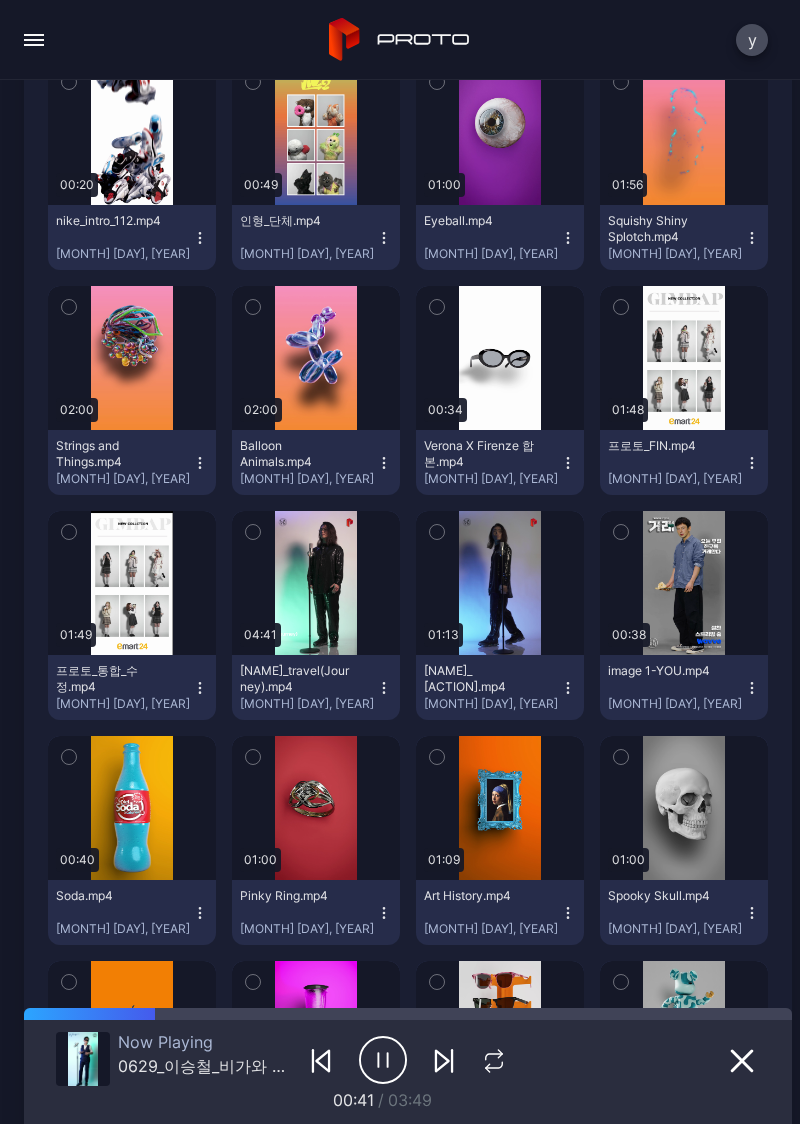 scroll, scrollTop: 3592, scrollLeft: 0, axis: vertical 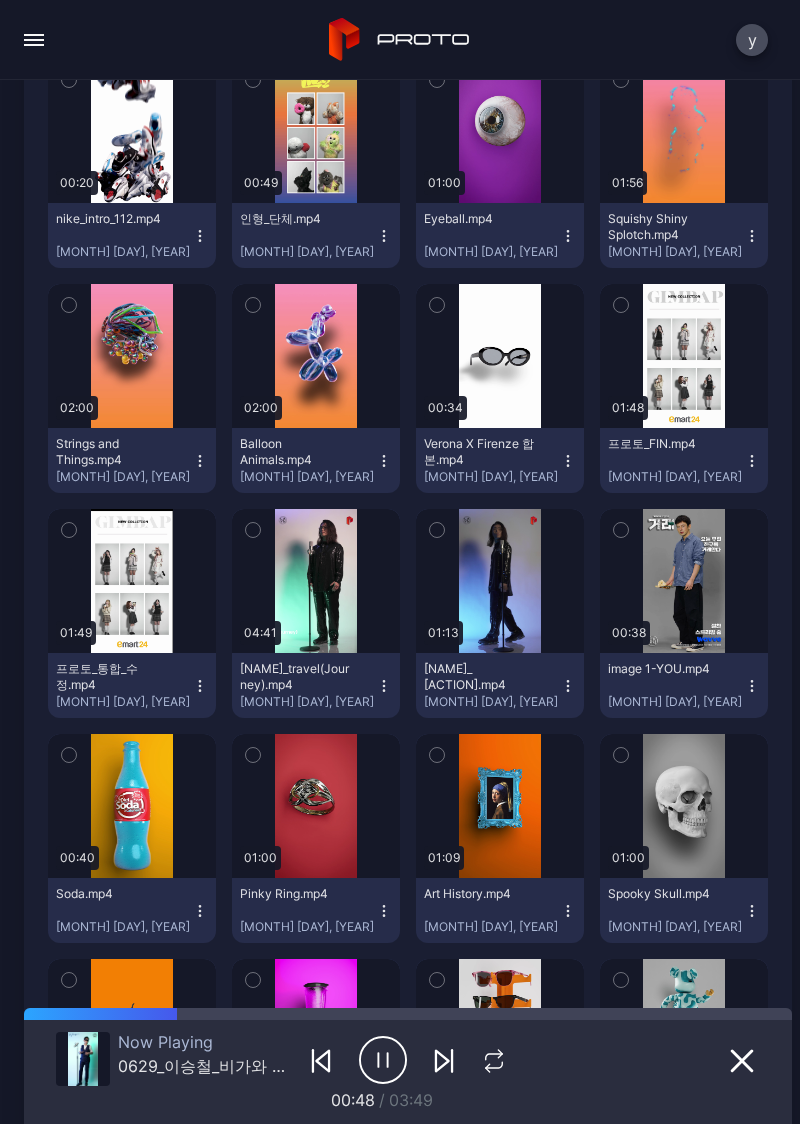 click 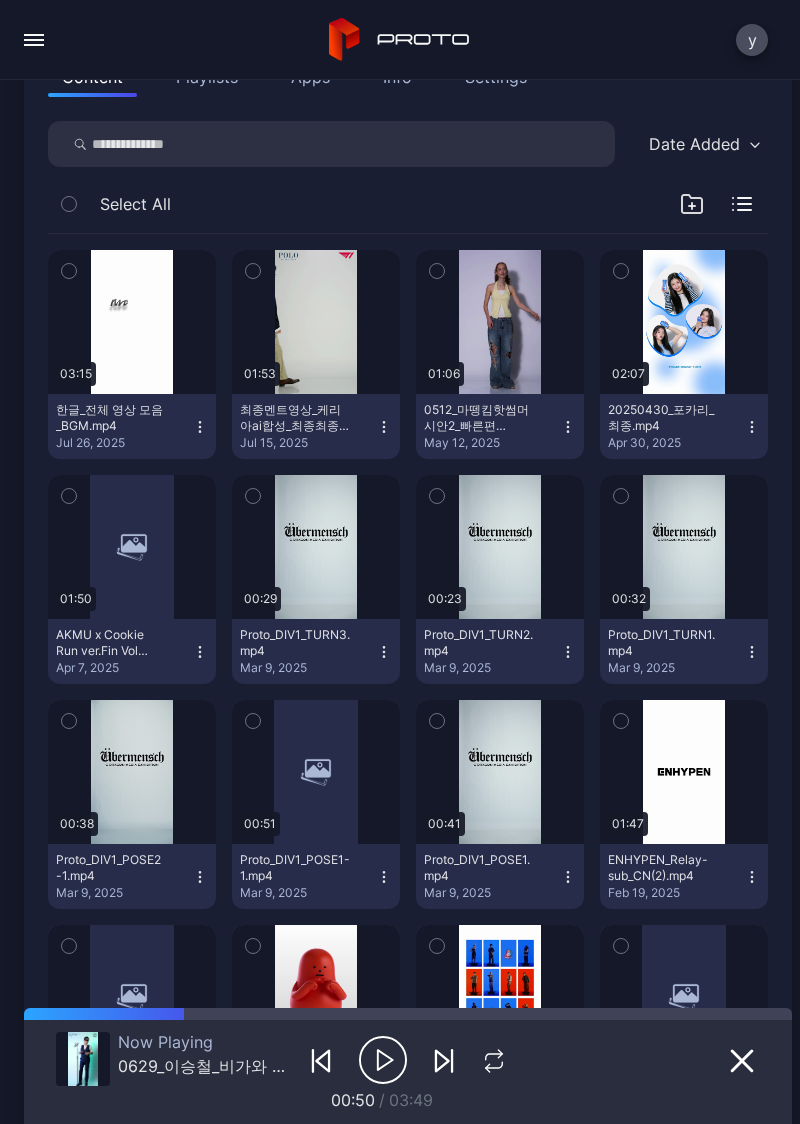 scroll, scrollTop: 253, scrollLeft: 0, axis: vertical 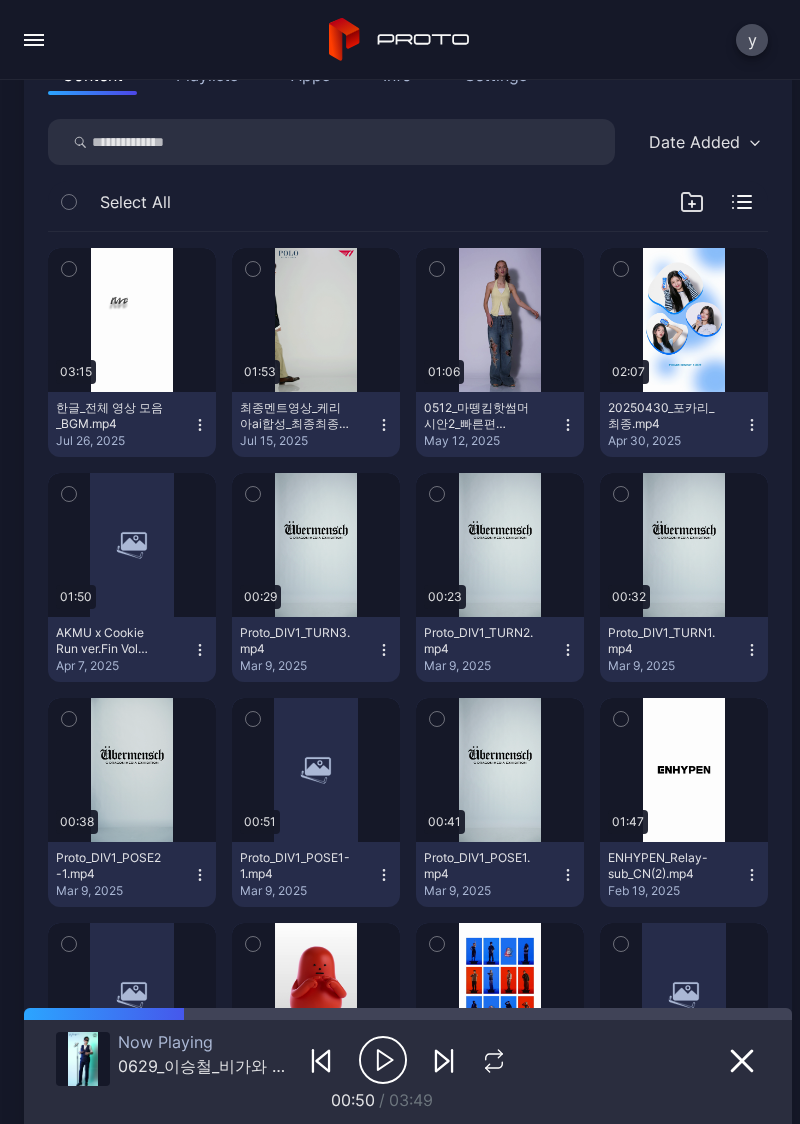 click at bounding box center (0, 0) 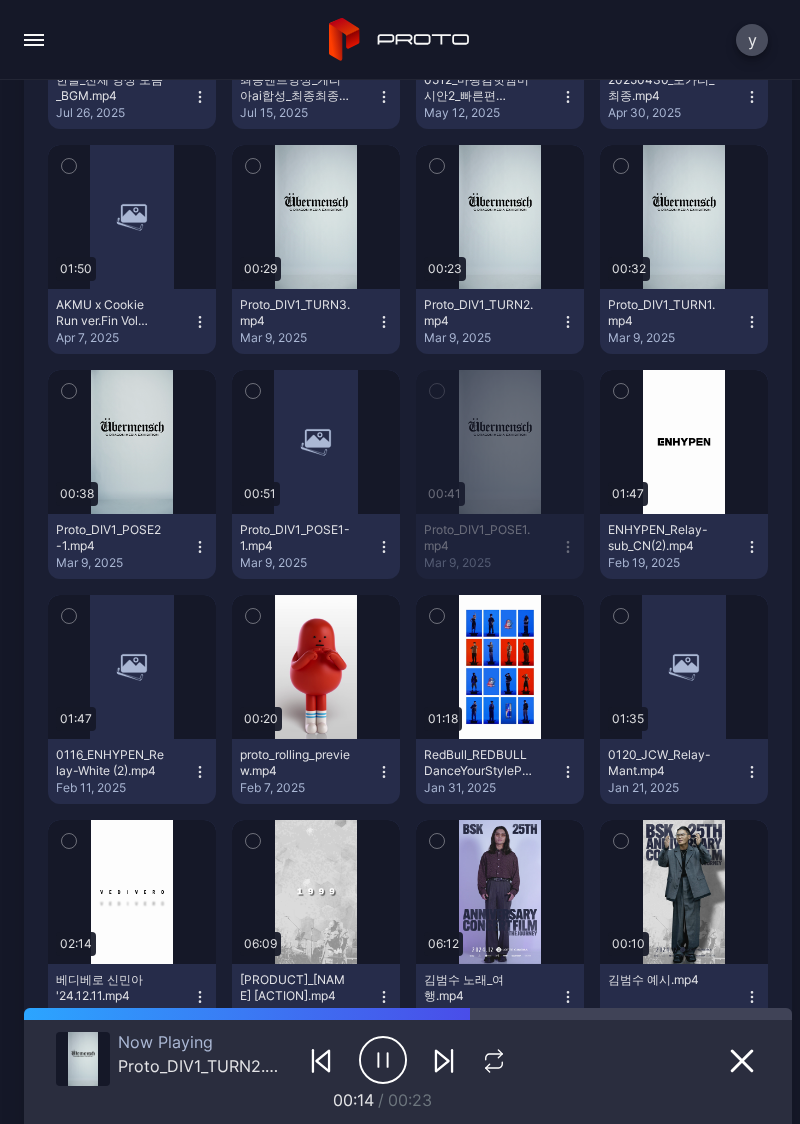 scroll, scrollTop: 588, scrollLeft: 0, axis: vertical 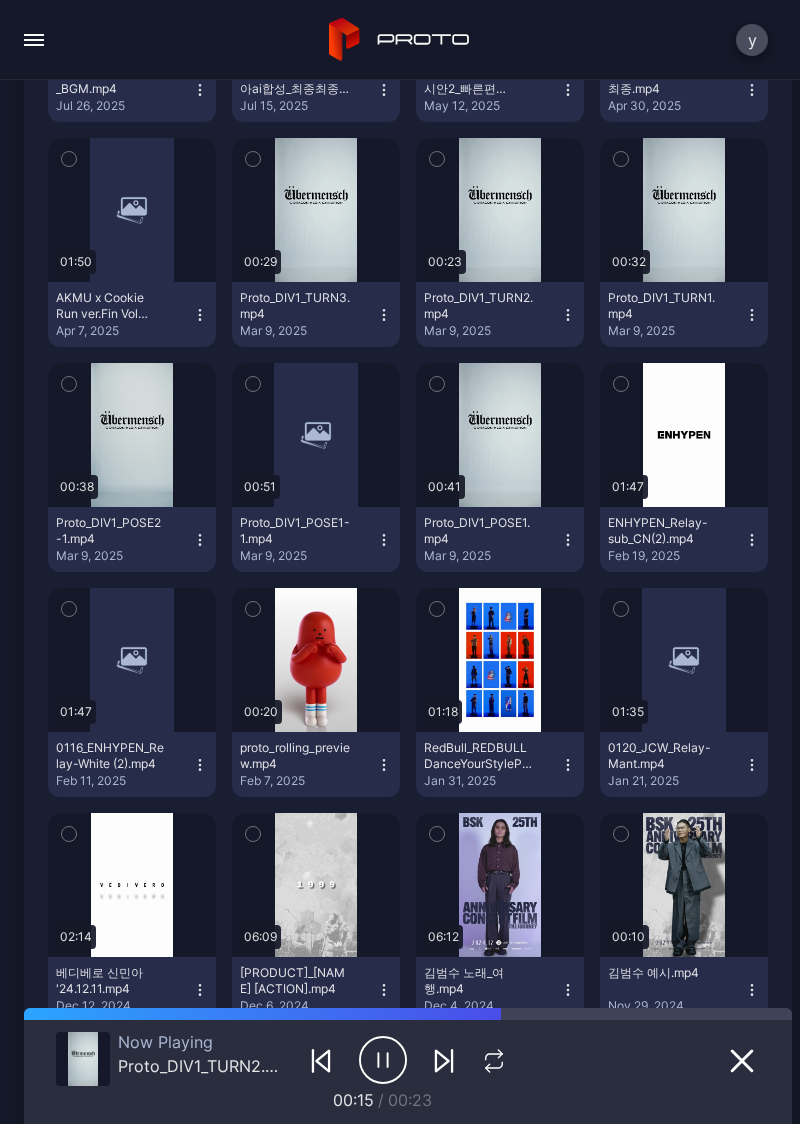 click at bounding box center [0, 0] 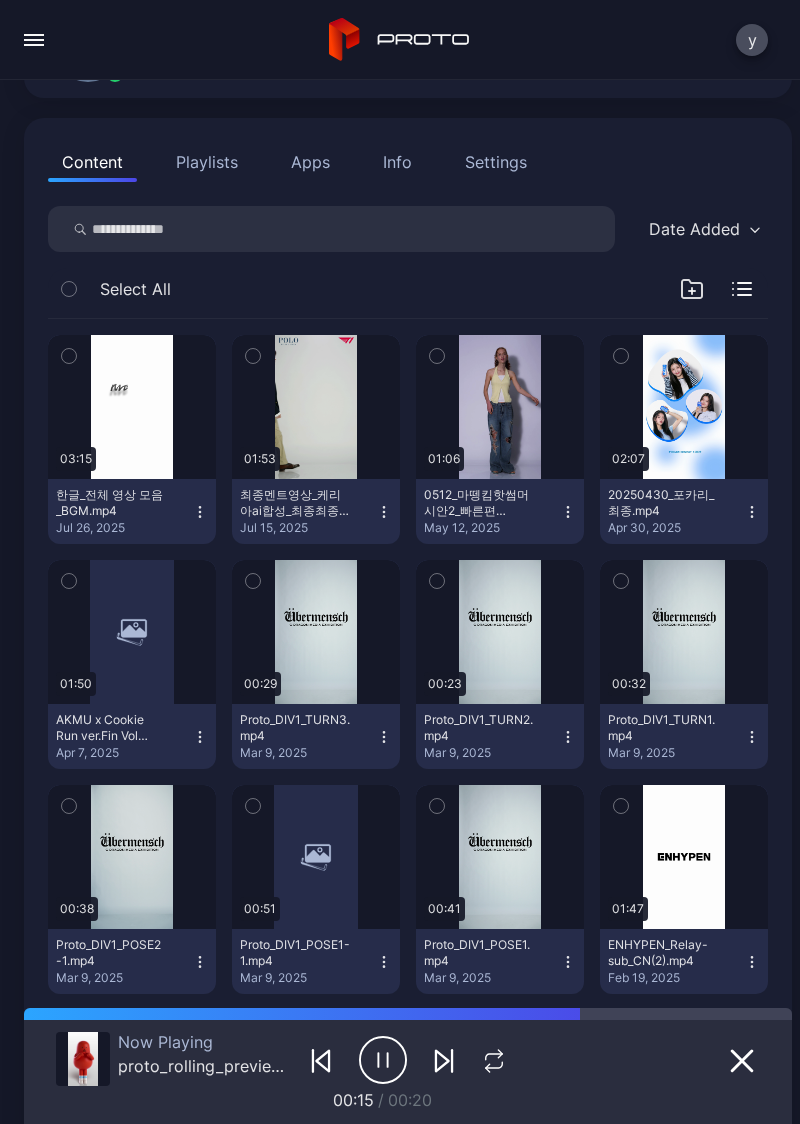 scroll, scrollTop: 0, scrollLeft: 0, axis: both 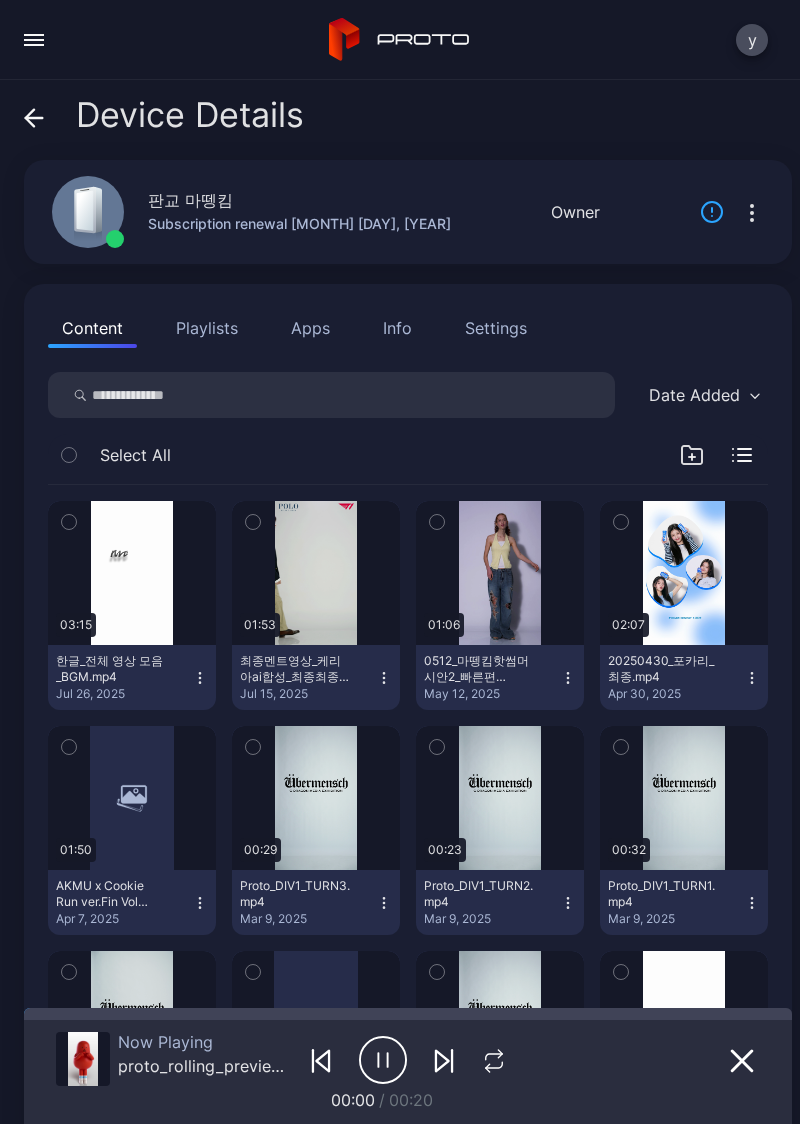 click on "Playlists" at bounding box center [207, 328] 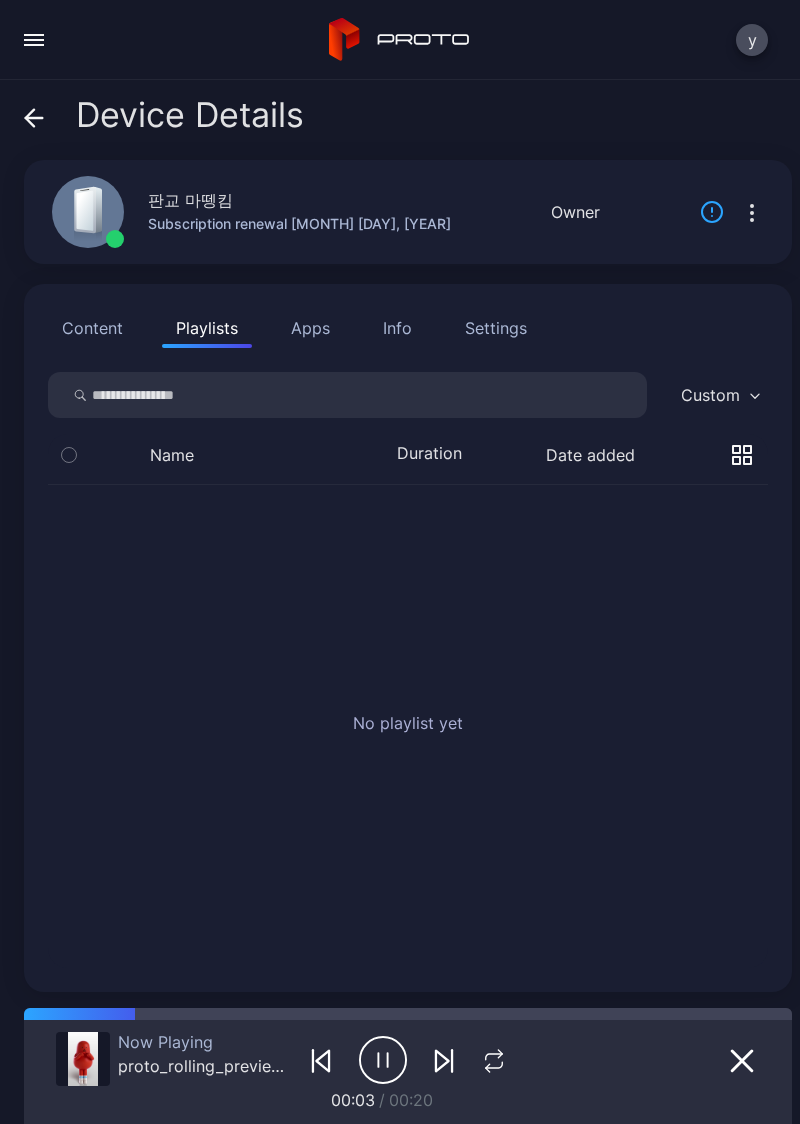 click on "Apps" at bounding box center (310, 328) 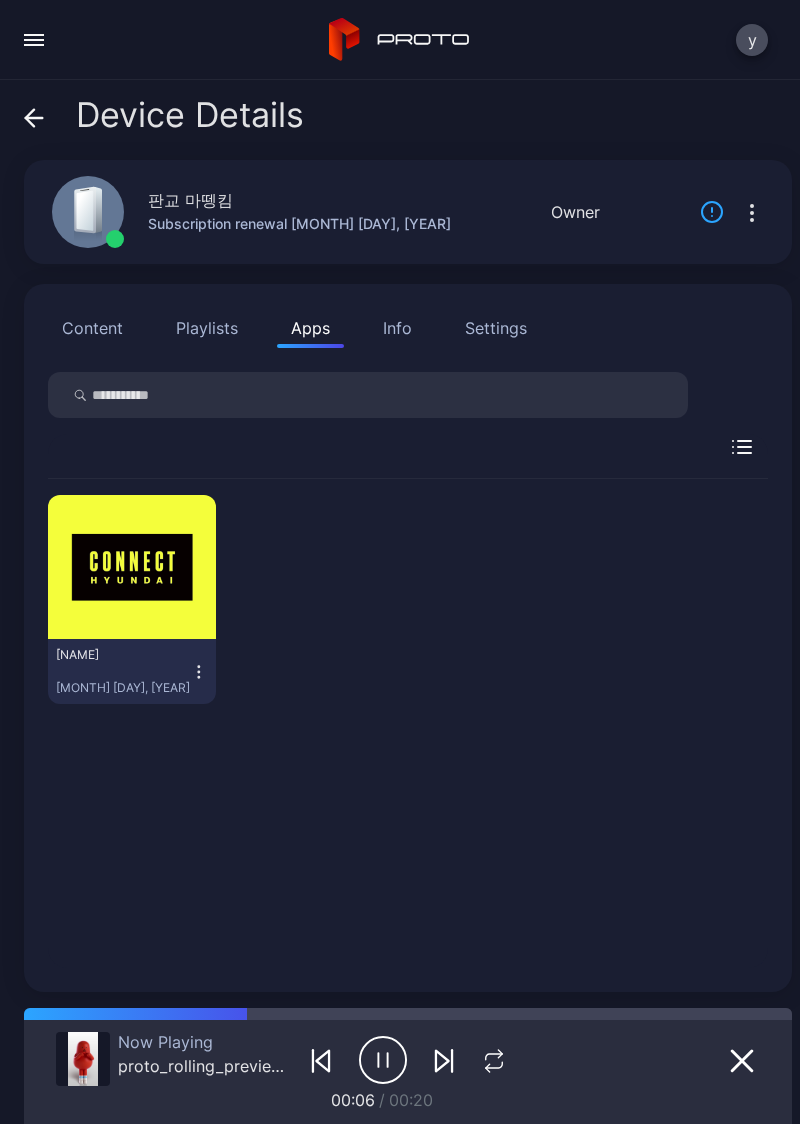 click on "Playlists" at bounding box center [207, 328] 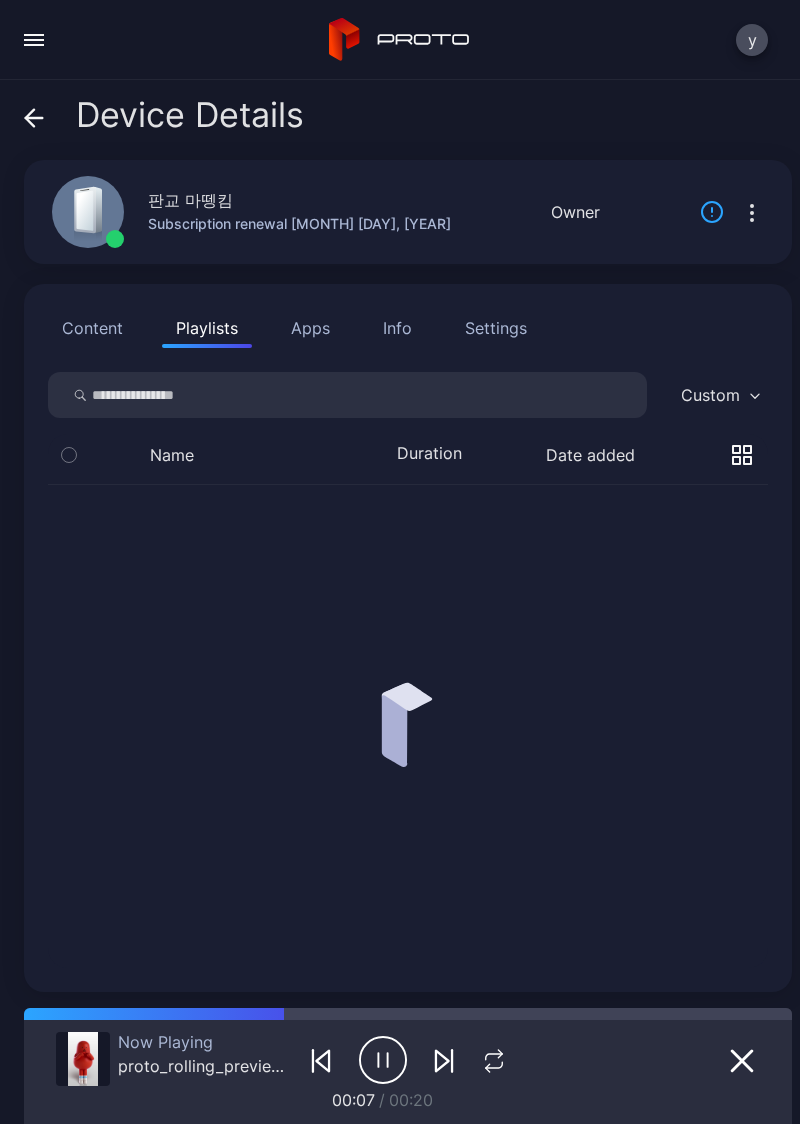 click on "Content" at bounding box center (92, 328) 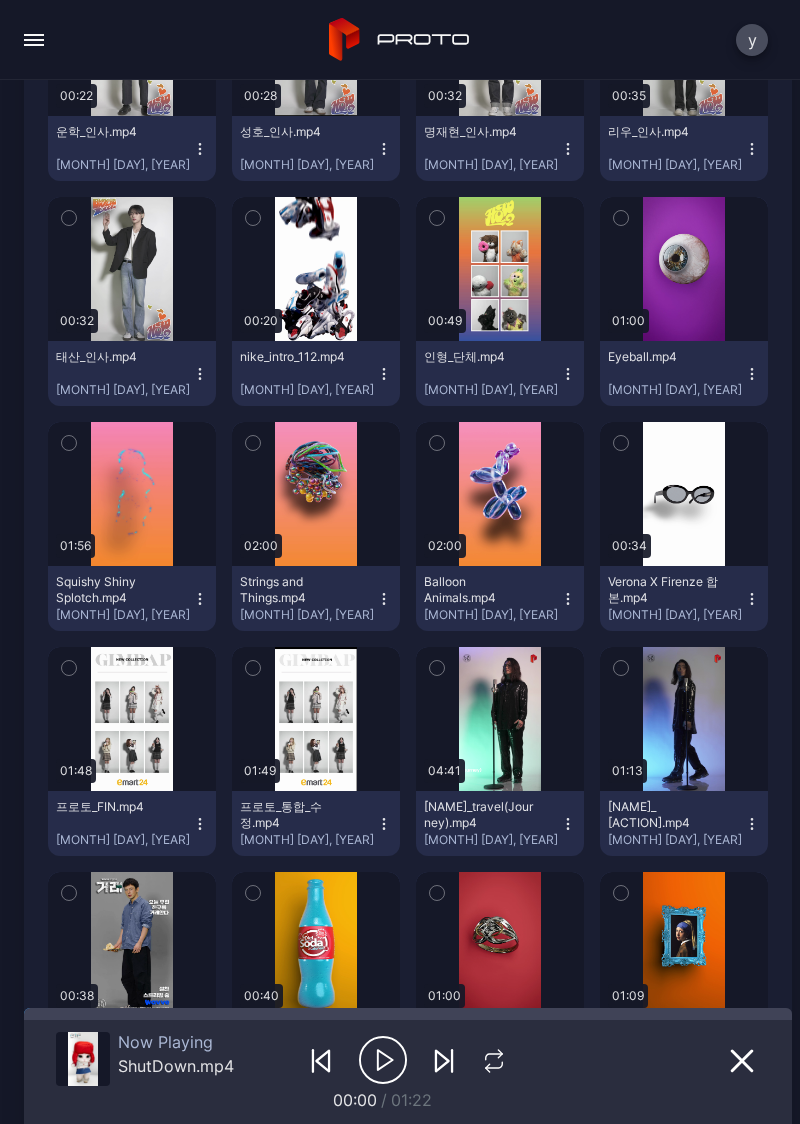 scroll, scrollTop: 3458, scrollLeft: 0, axis: vertical 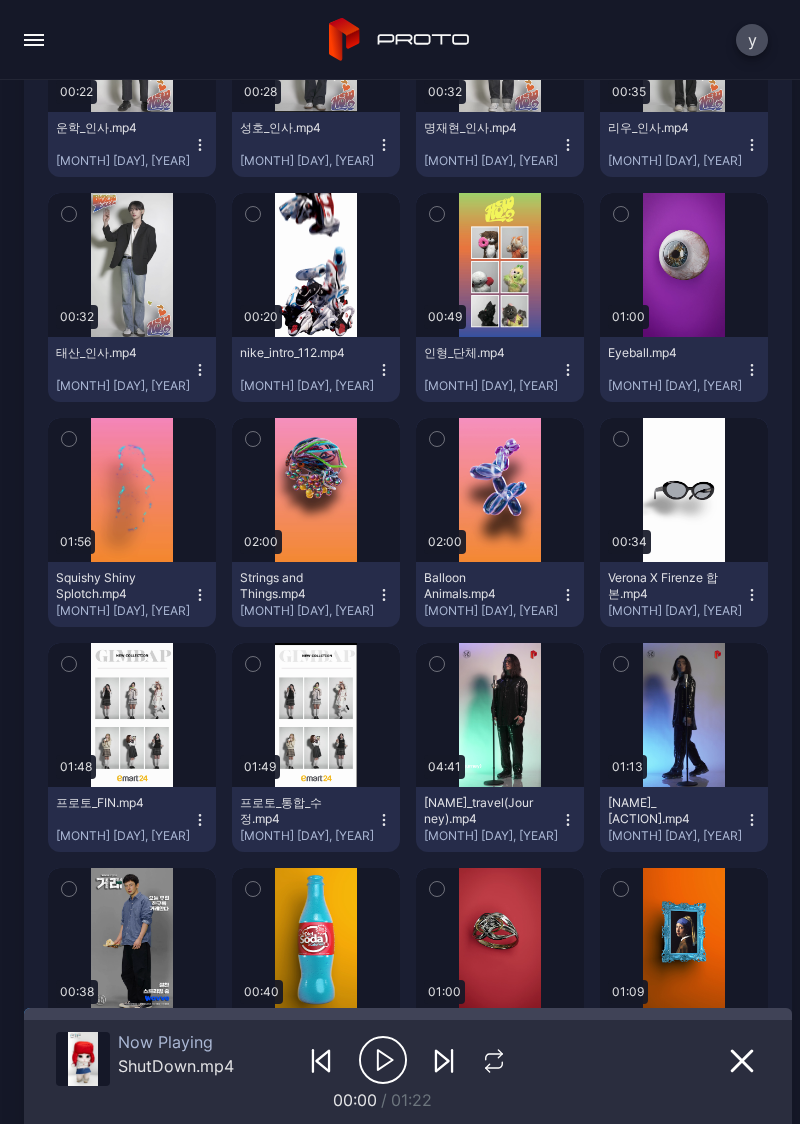 click at bounding box center (0, 0) 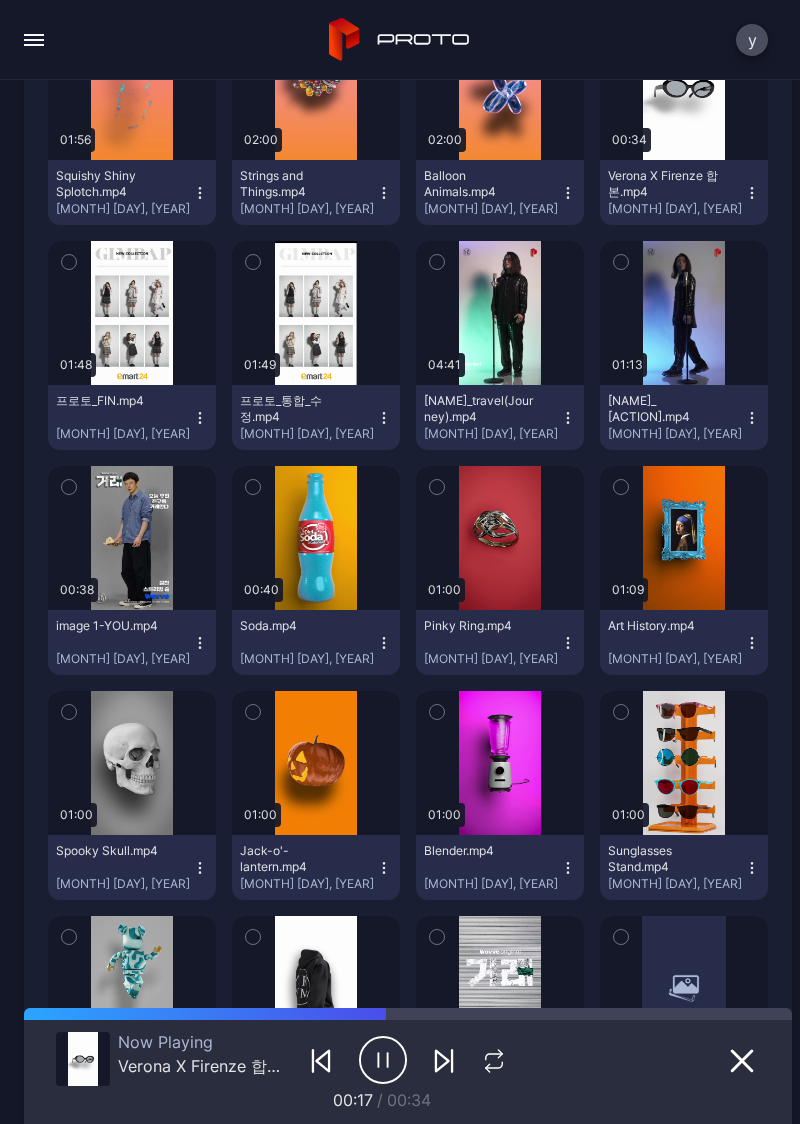 scroll, scrollTop: 3865, scrollLeft: 0, axis: vertical 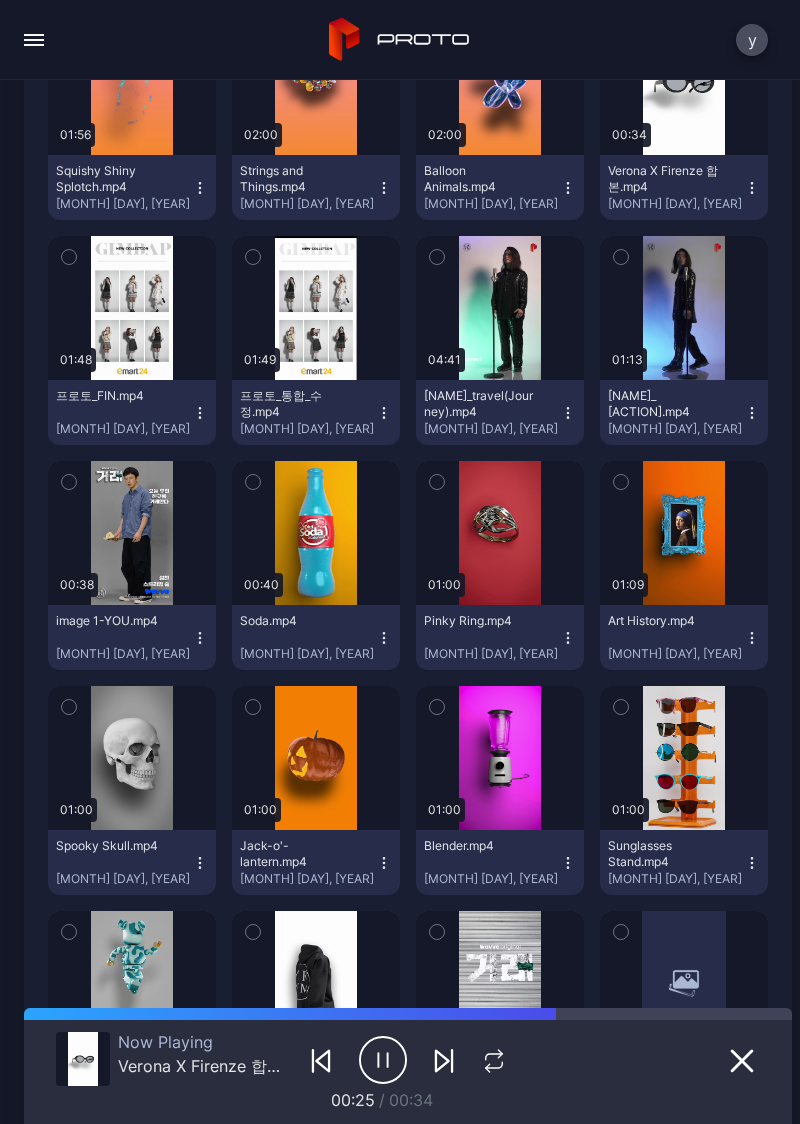 click at bounding box center [684, 758] 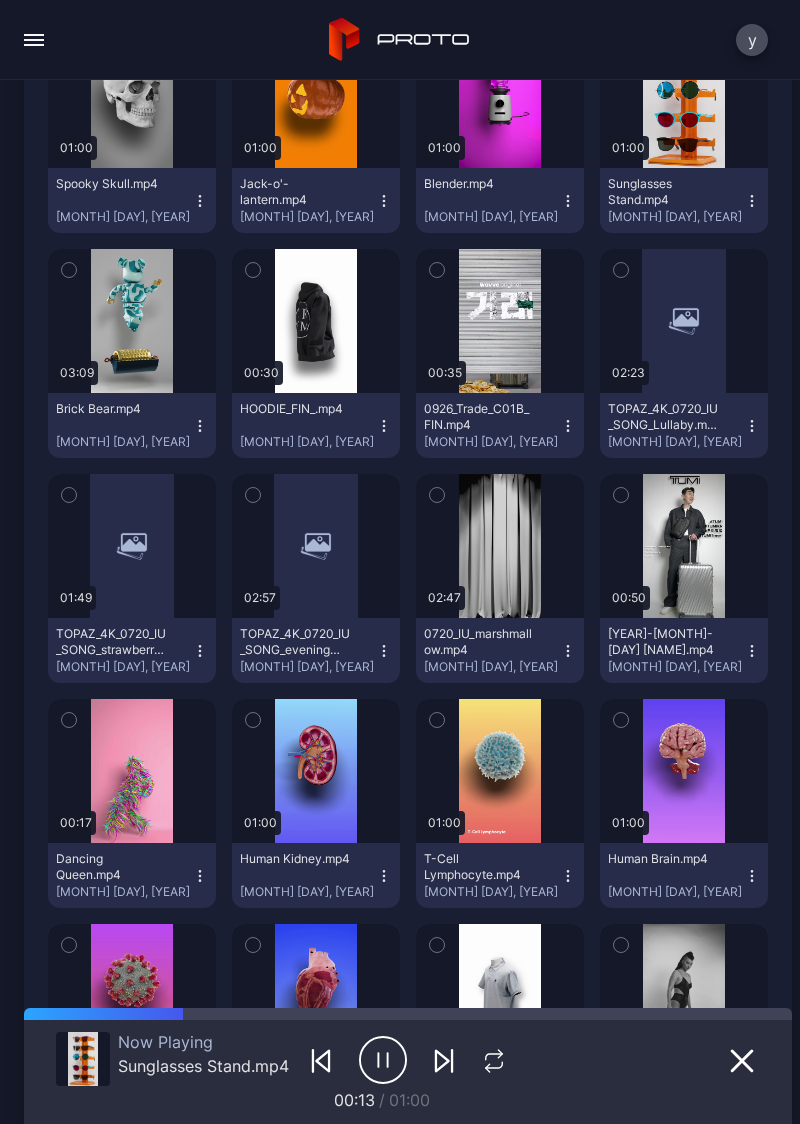 scroll, scrollTop: 4531, scrollLeft: 0, axis: vertical 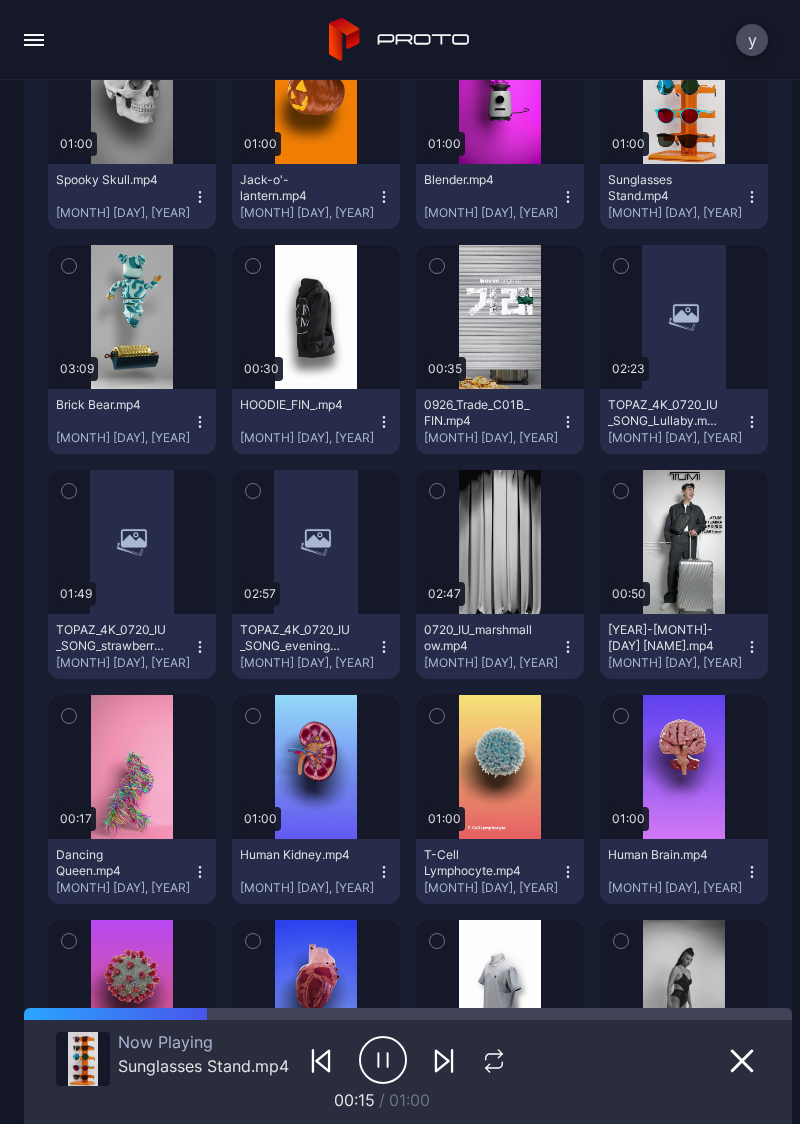 click at bounding box center (0, 0) 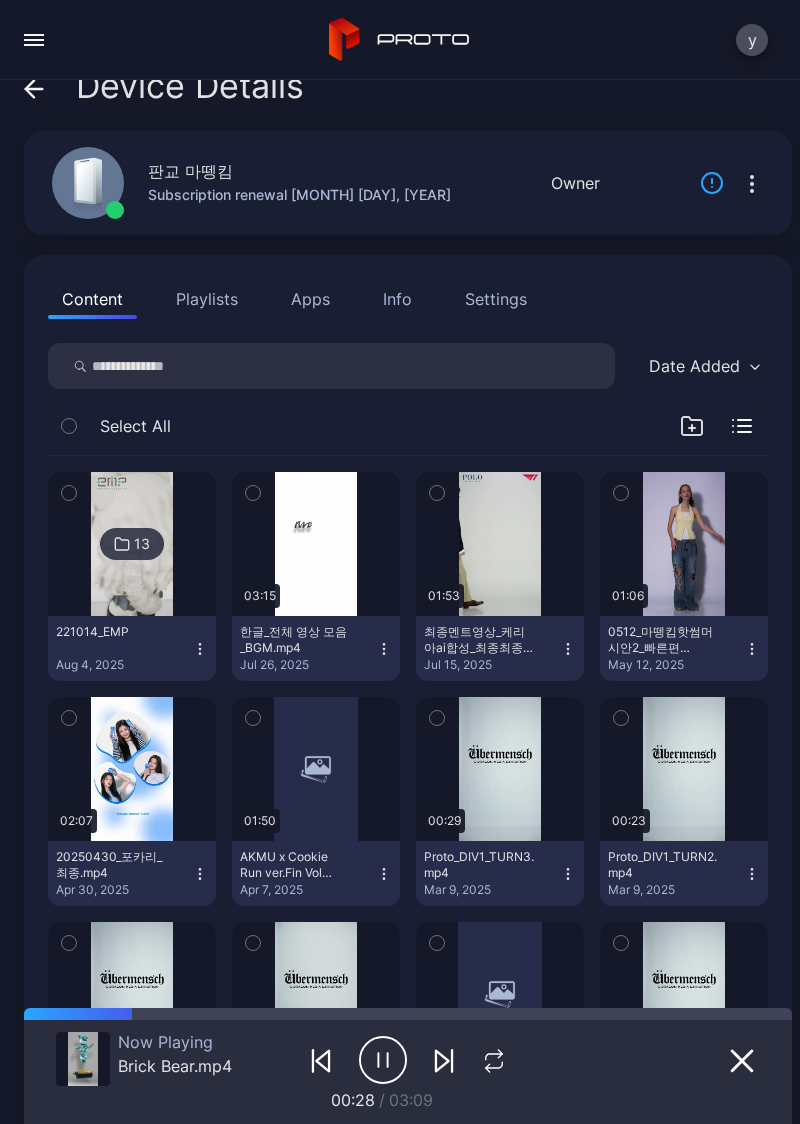 scroll, scrollTop: 0, scrollLeft: 0, axis: both 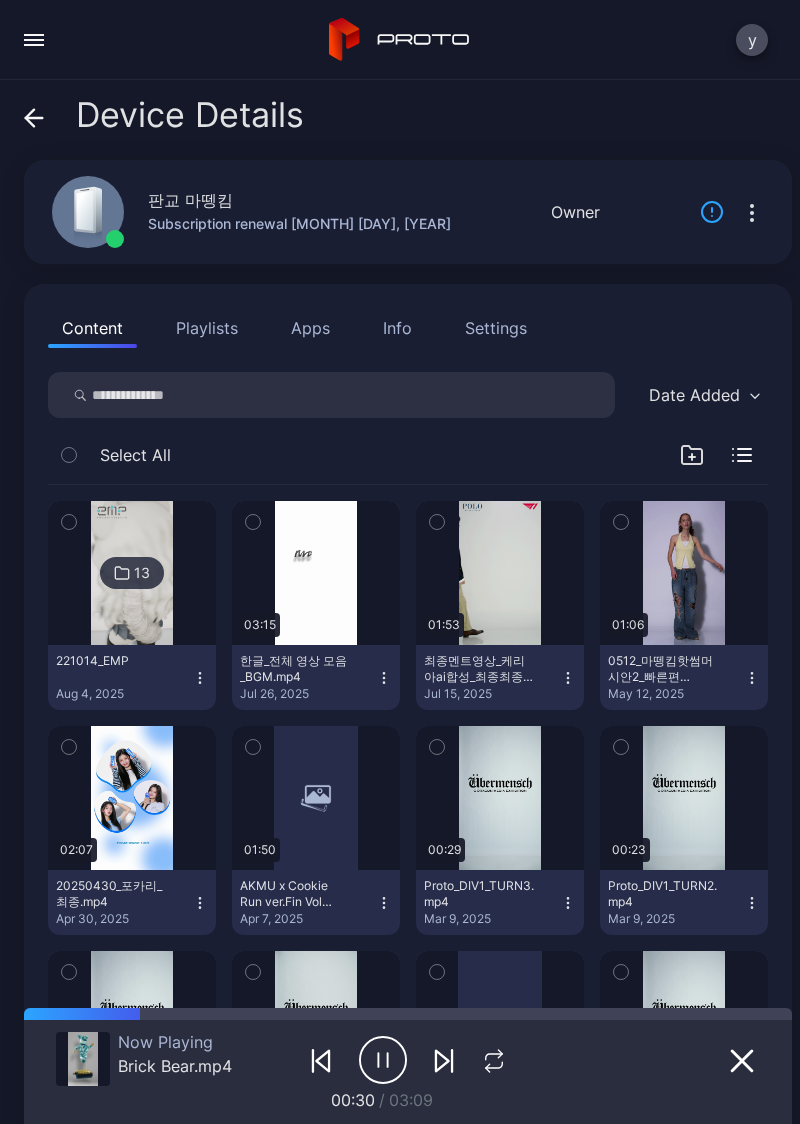 click at bounding box center [131, 573] 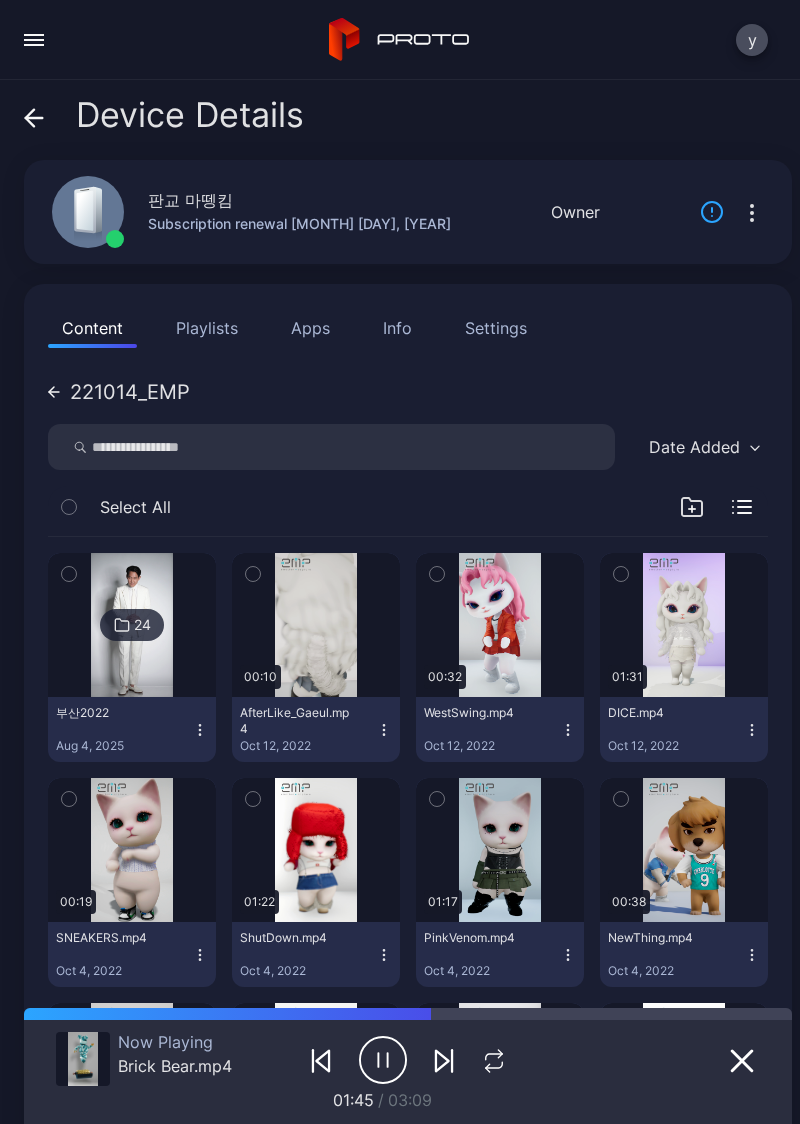 click at bounding box center [0, 0] 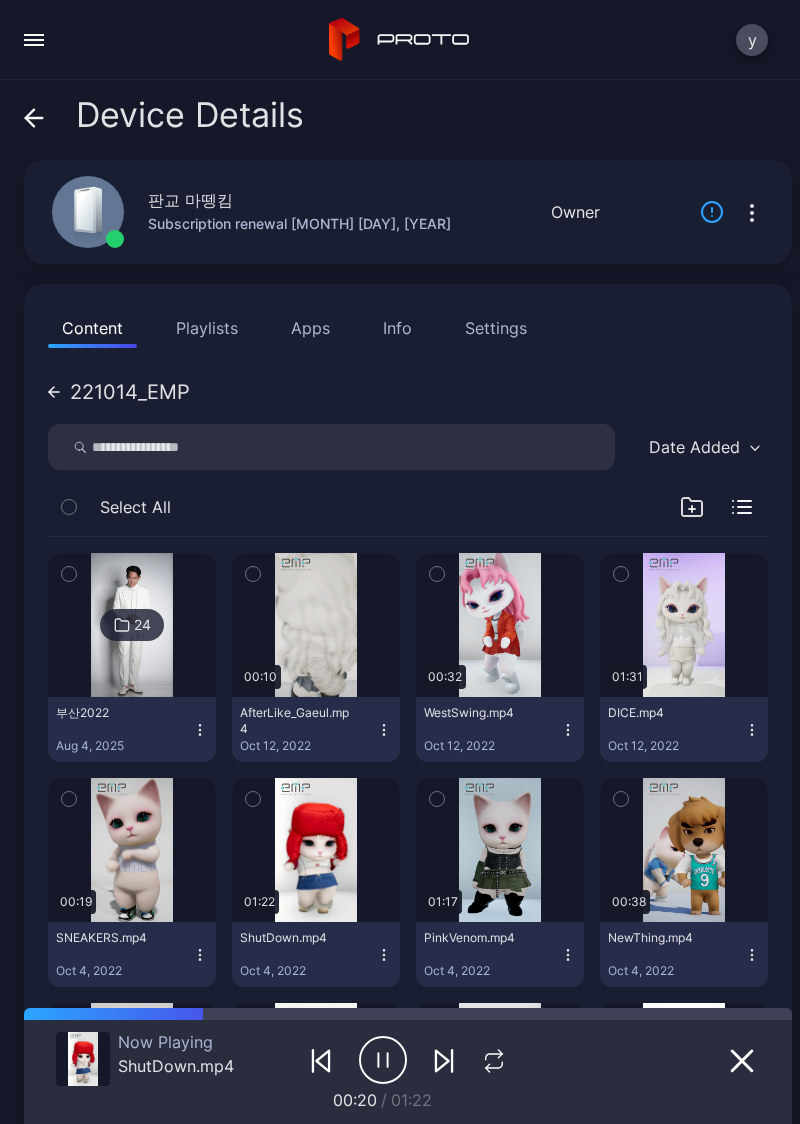 click 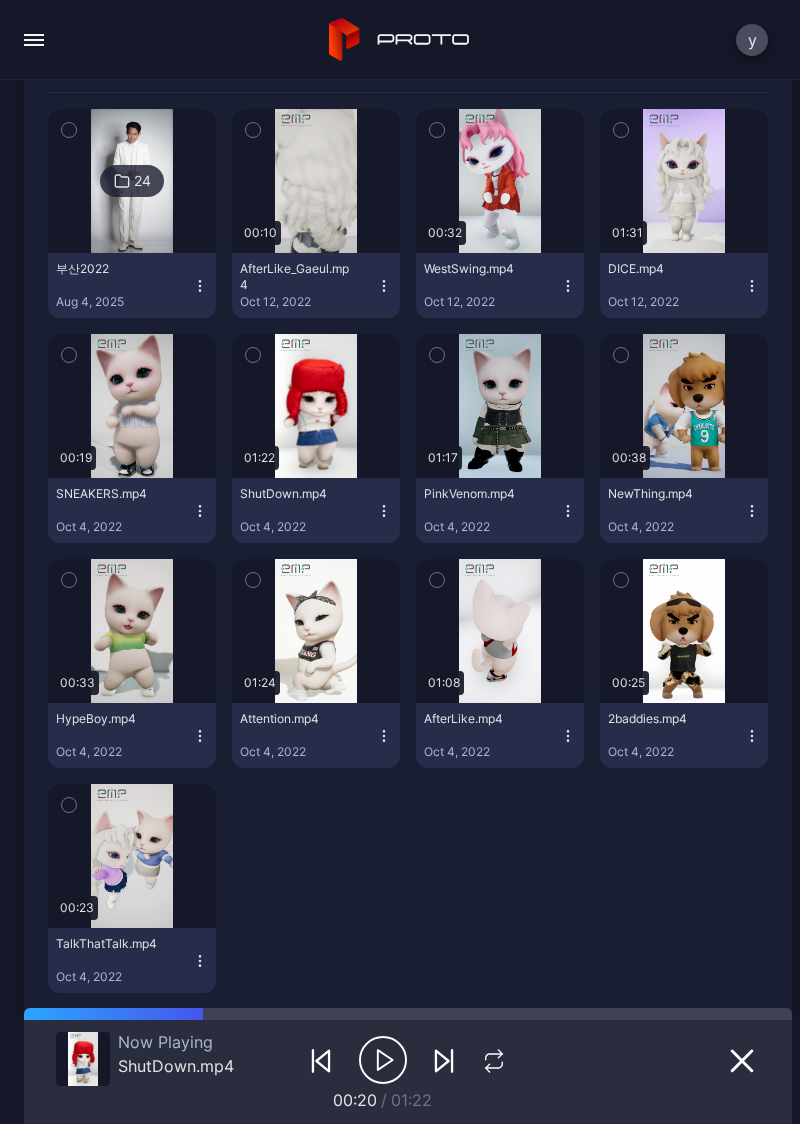 scroll, scrollTop: 484, scrollLeft: 0, axis: vertical 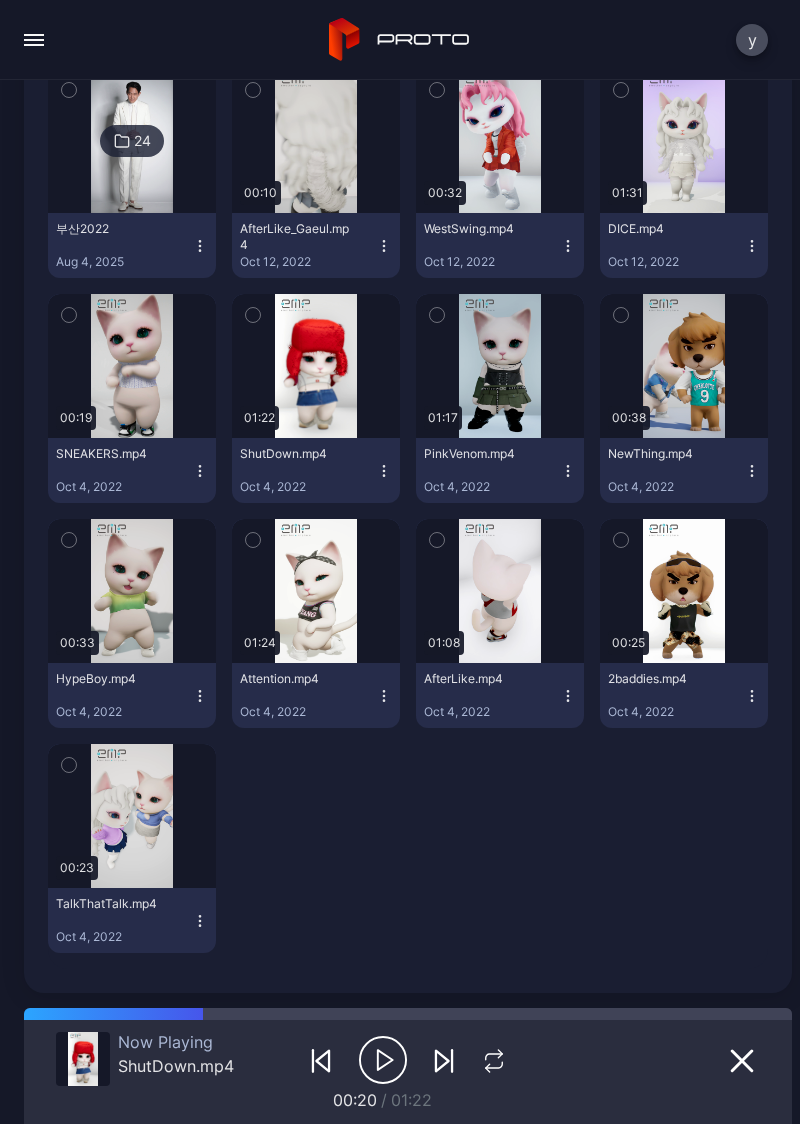 click at bounding box center (0, 0) 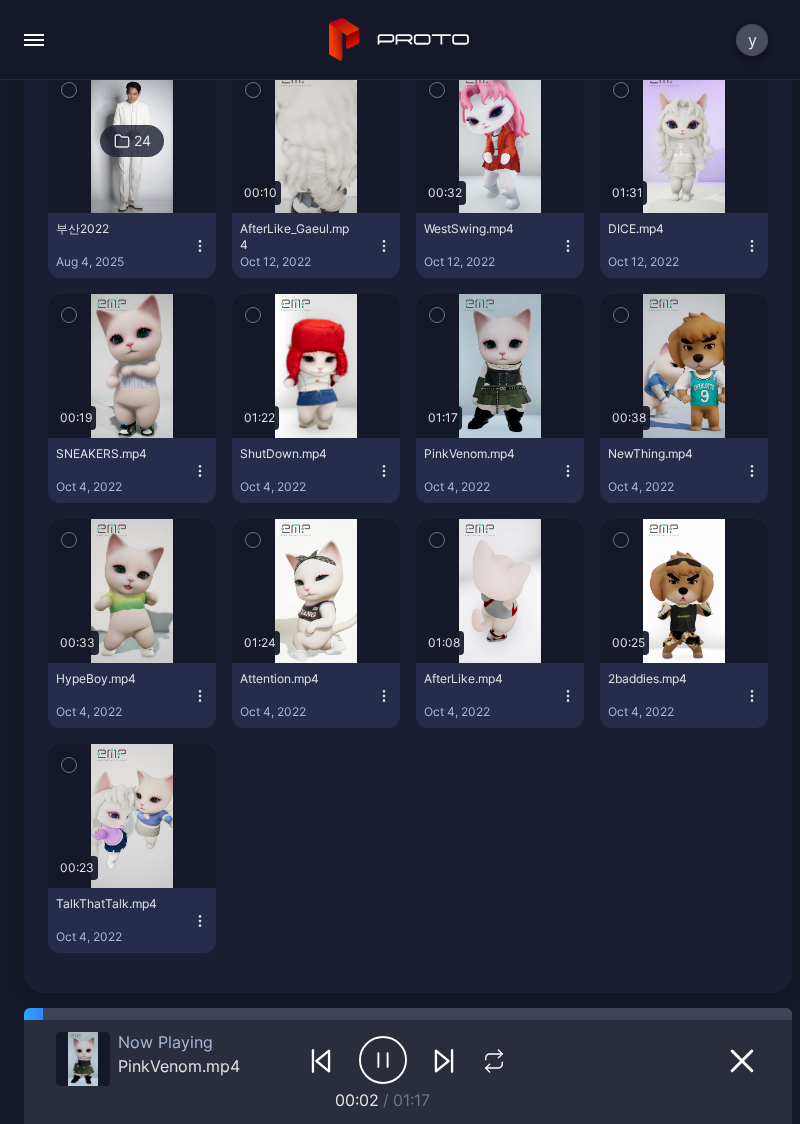 click 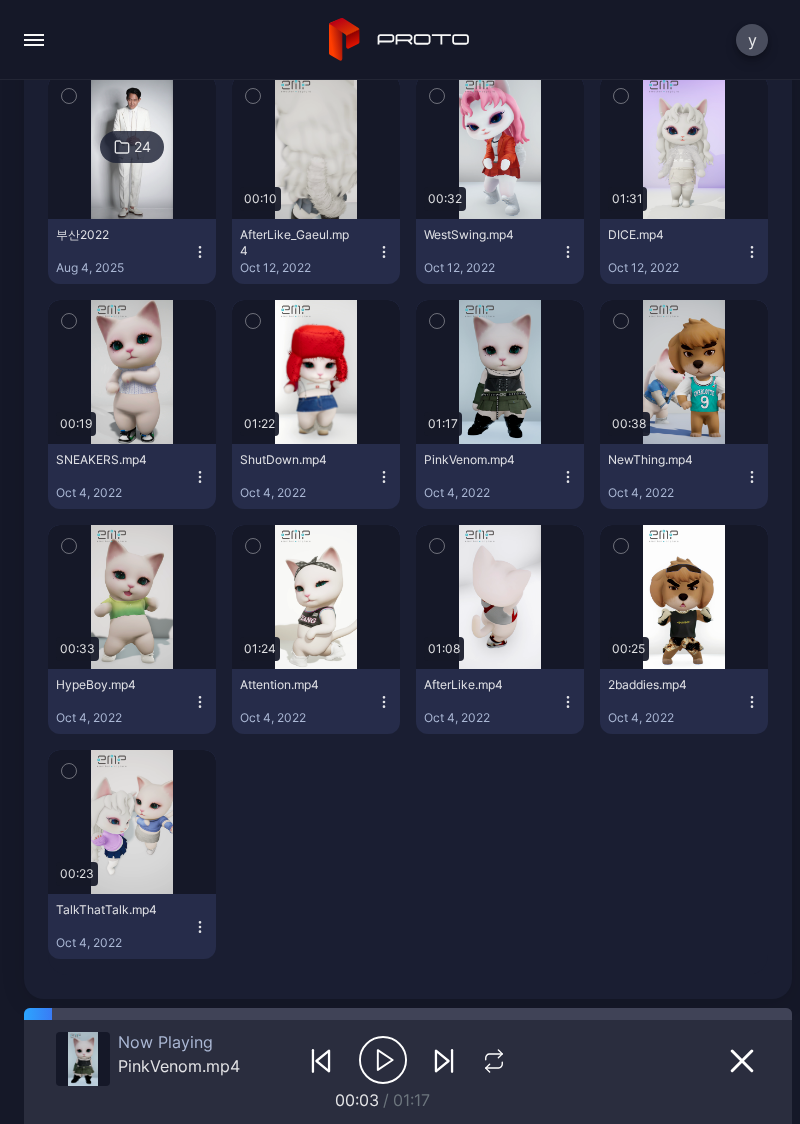 scroll, scrollTop: 484, scrollLeft: 0, axis: vertical 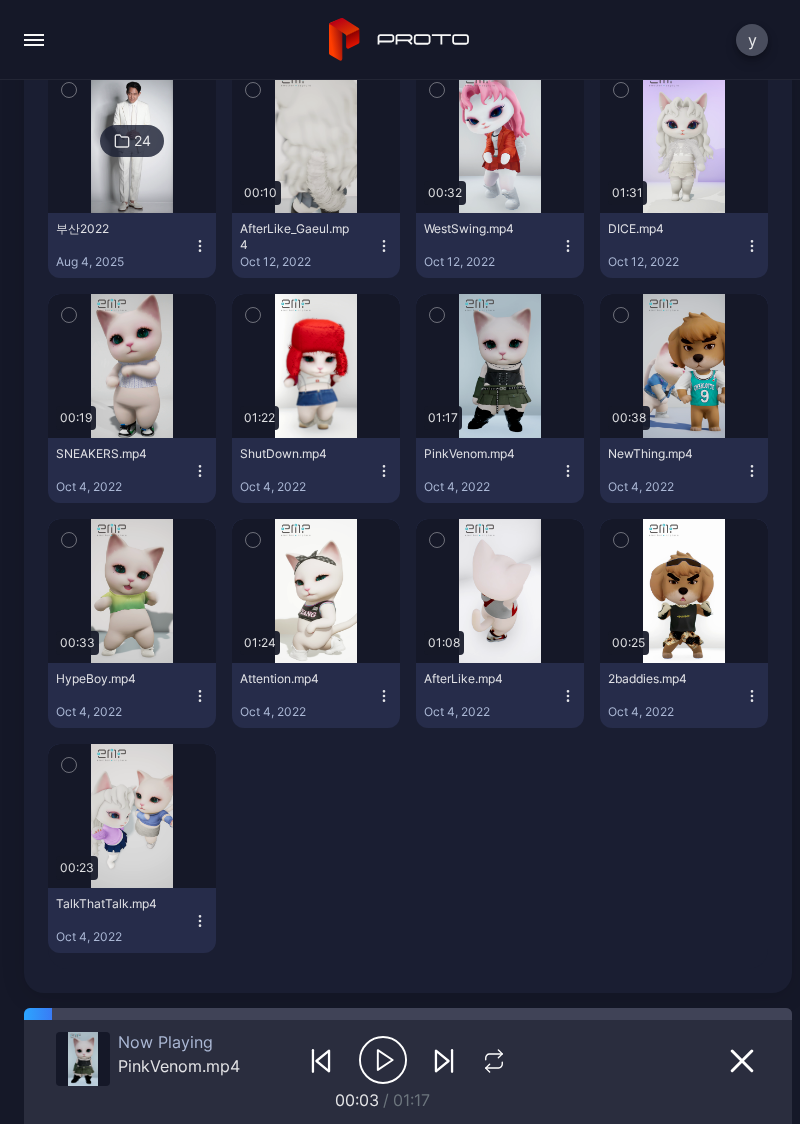 click at bounding box center [316, 366] 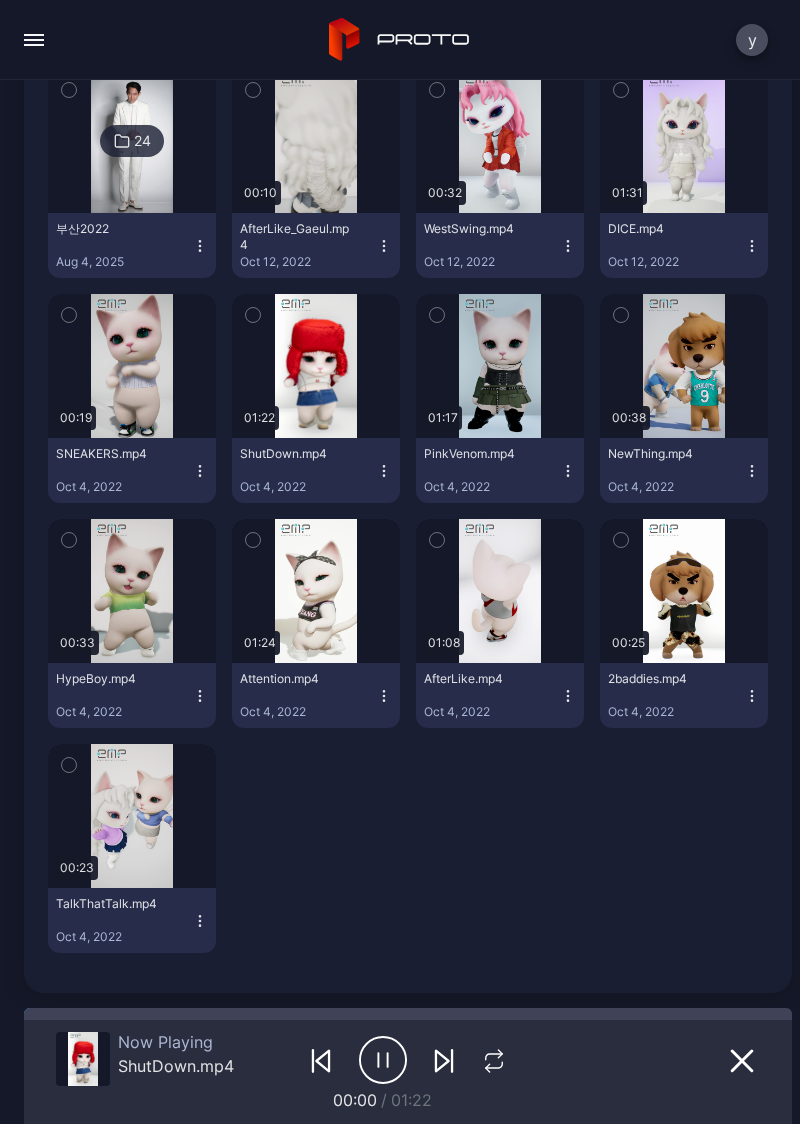 click at bounding box center (316, 366) 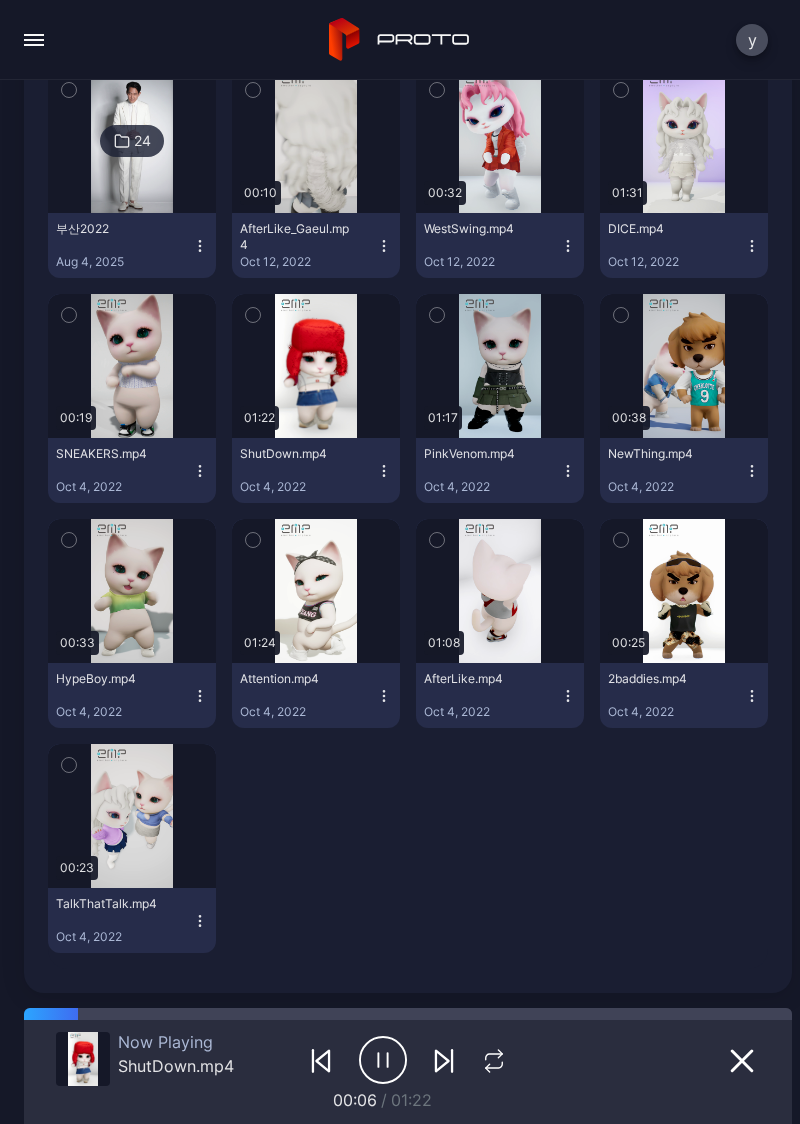 click at bounding box center [684, 366] 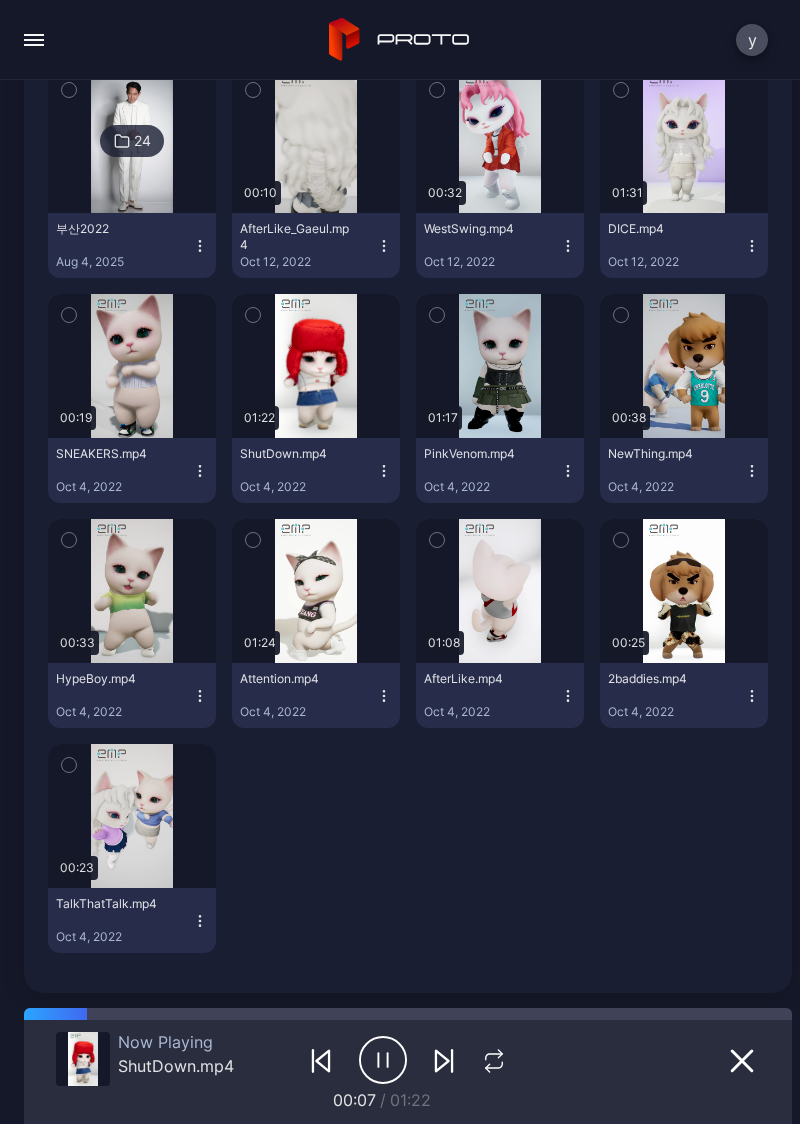 click at bounding box center [0, 0] 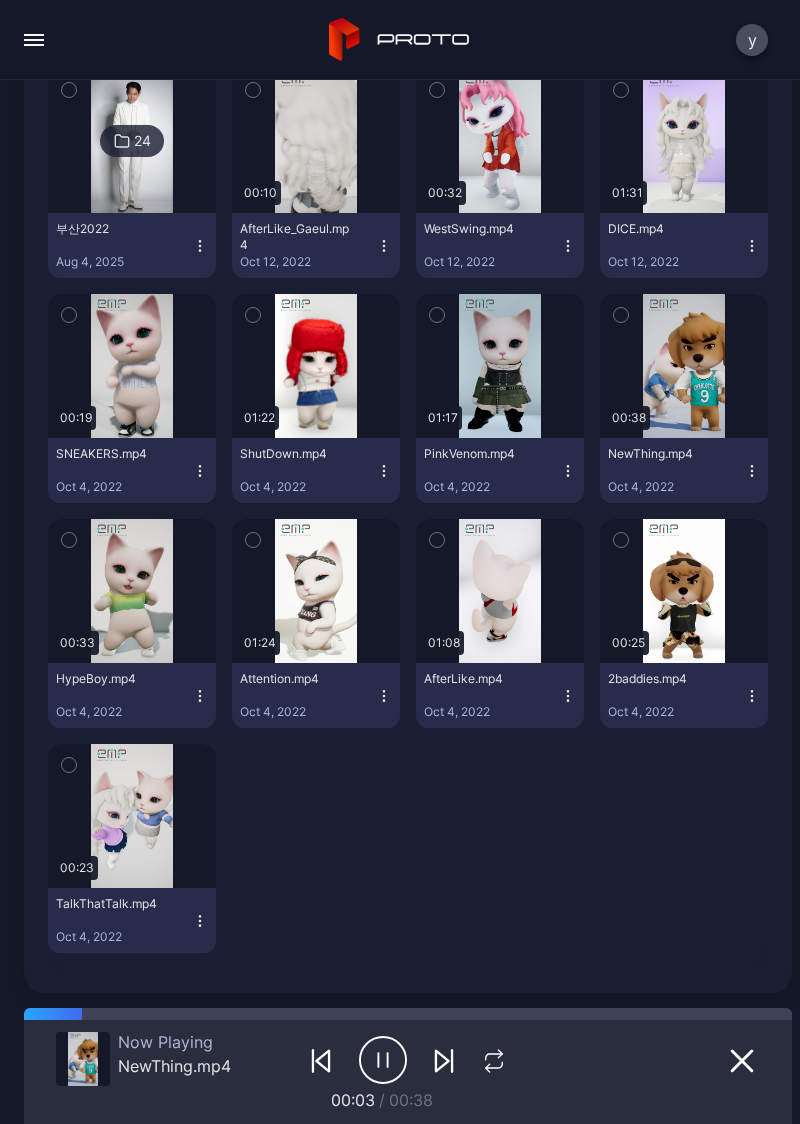 click at bounding box center (0, 0) 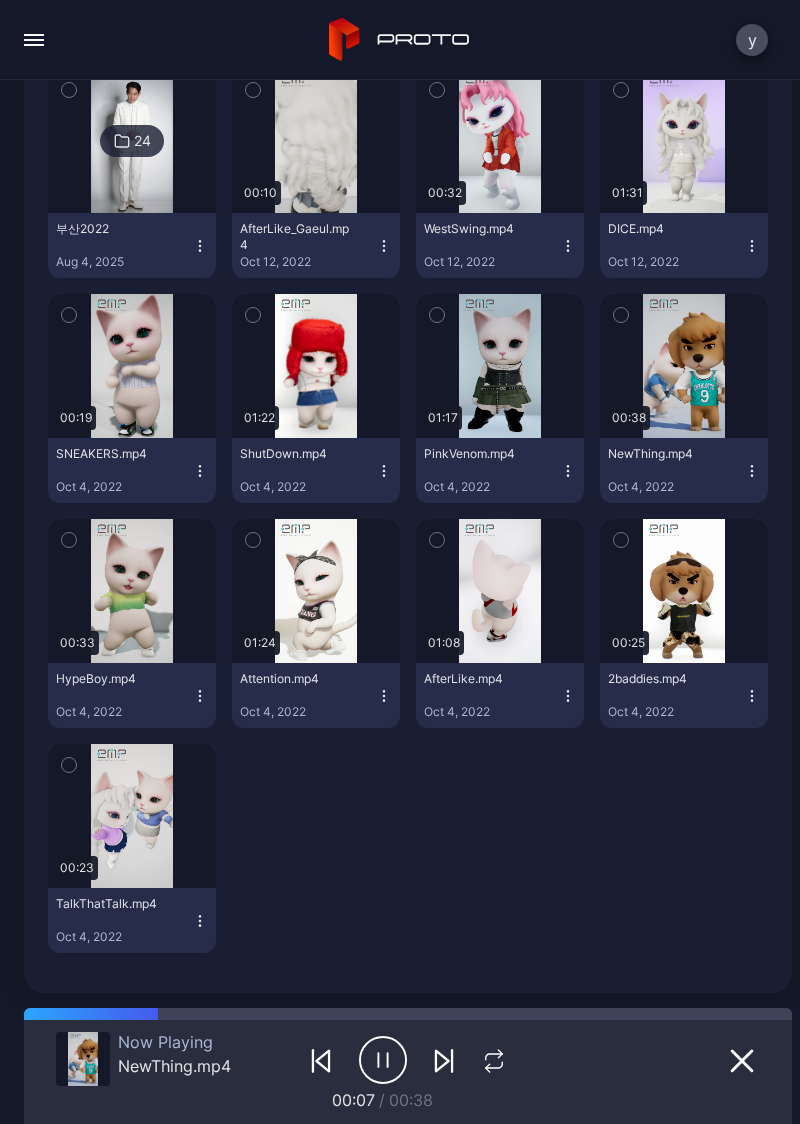 click 